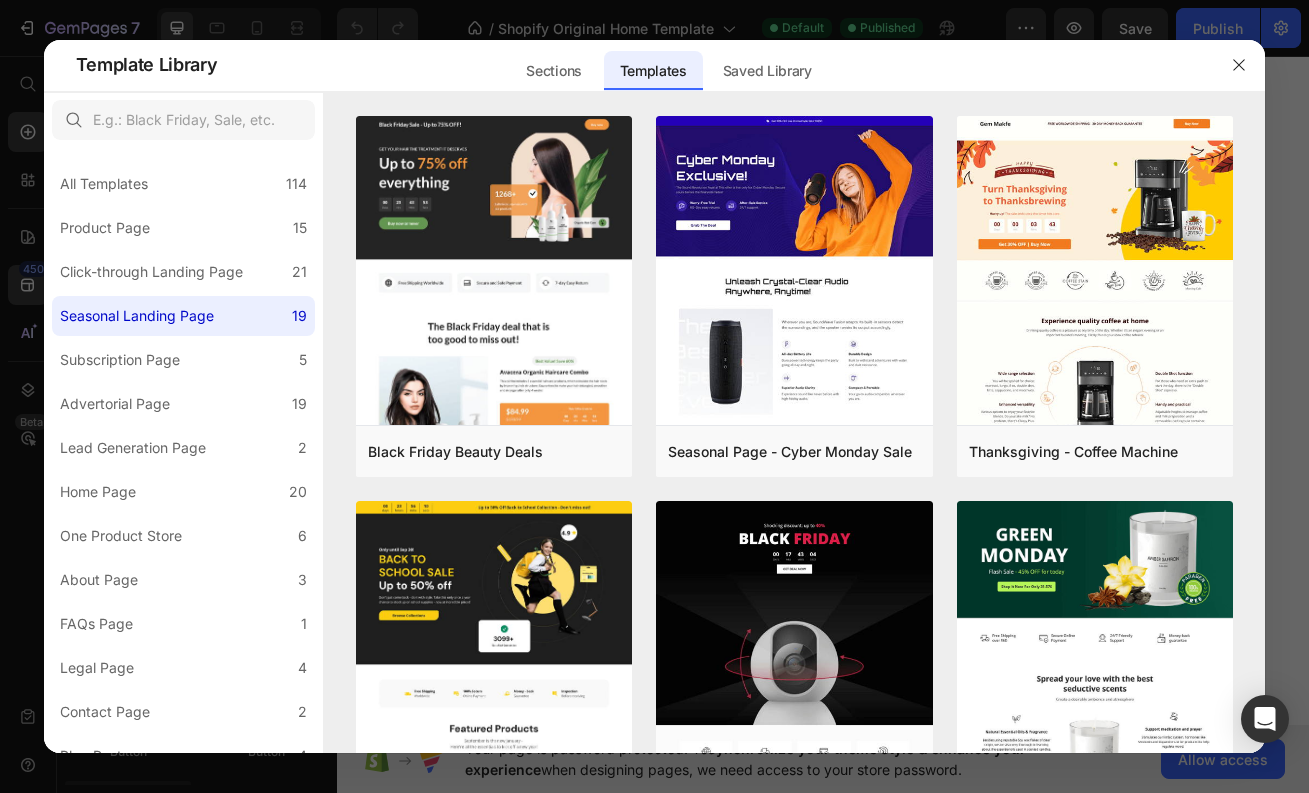 scroll, scrollTop: 0, scrollLeft: 0, axis: both 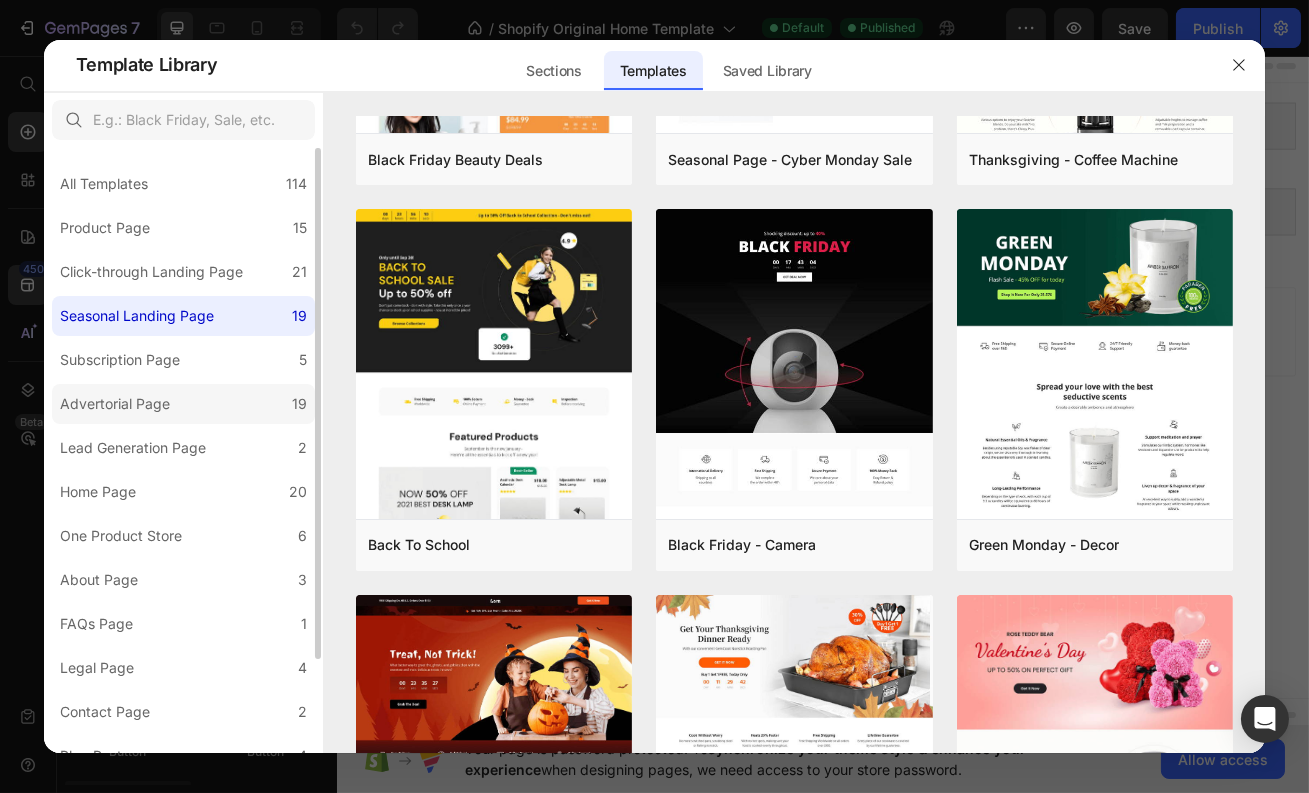click on "Advertorial Page 19" 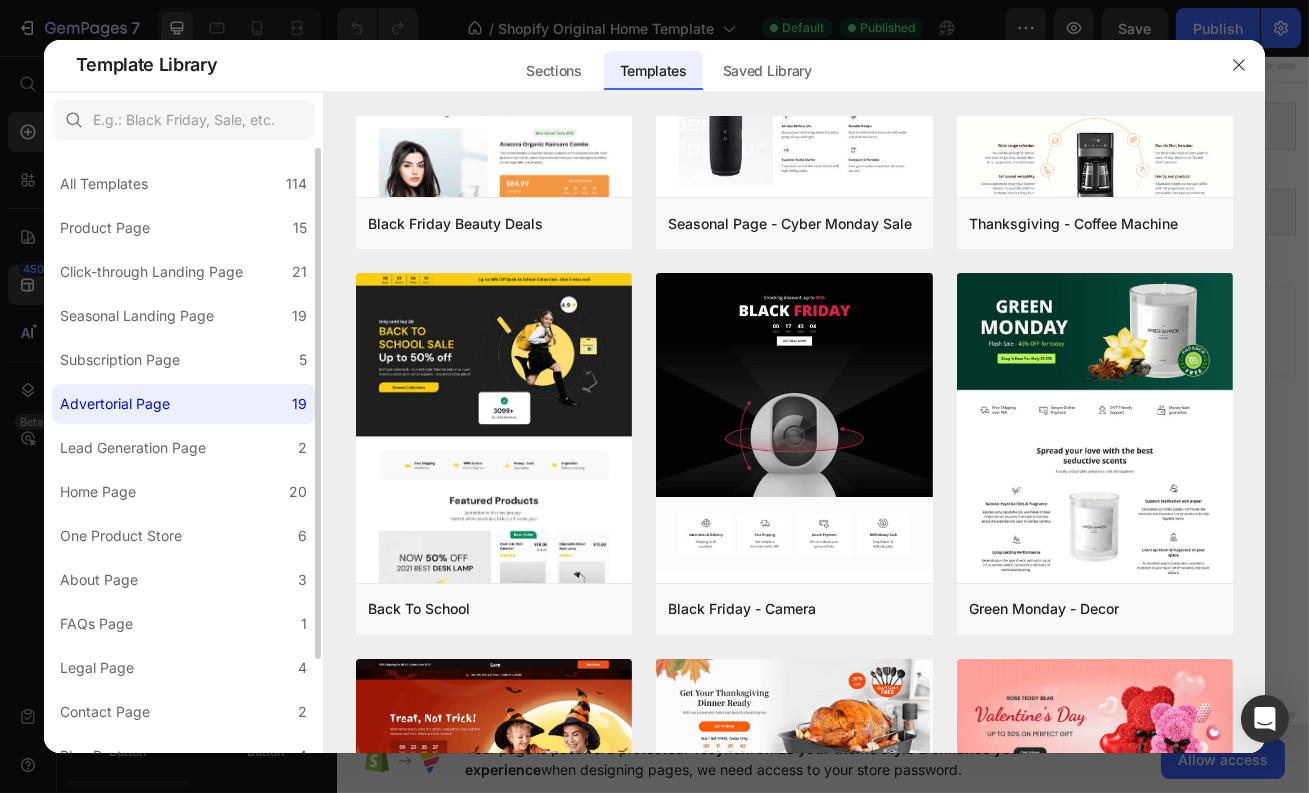 scroll, scrollTop: 0, scrollLeft: 0, axis: both 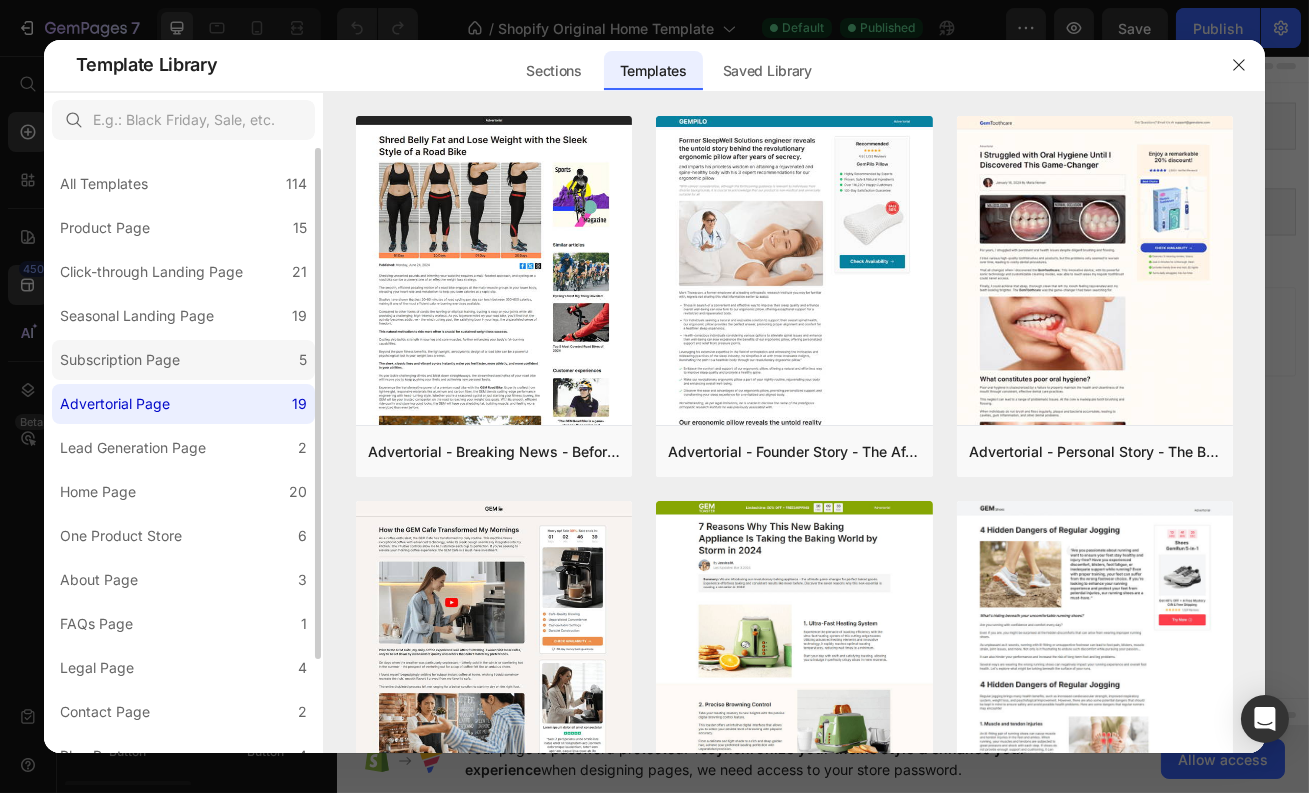 click on "Subscription Page 5" 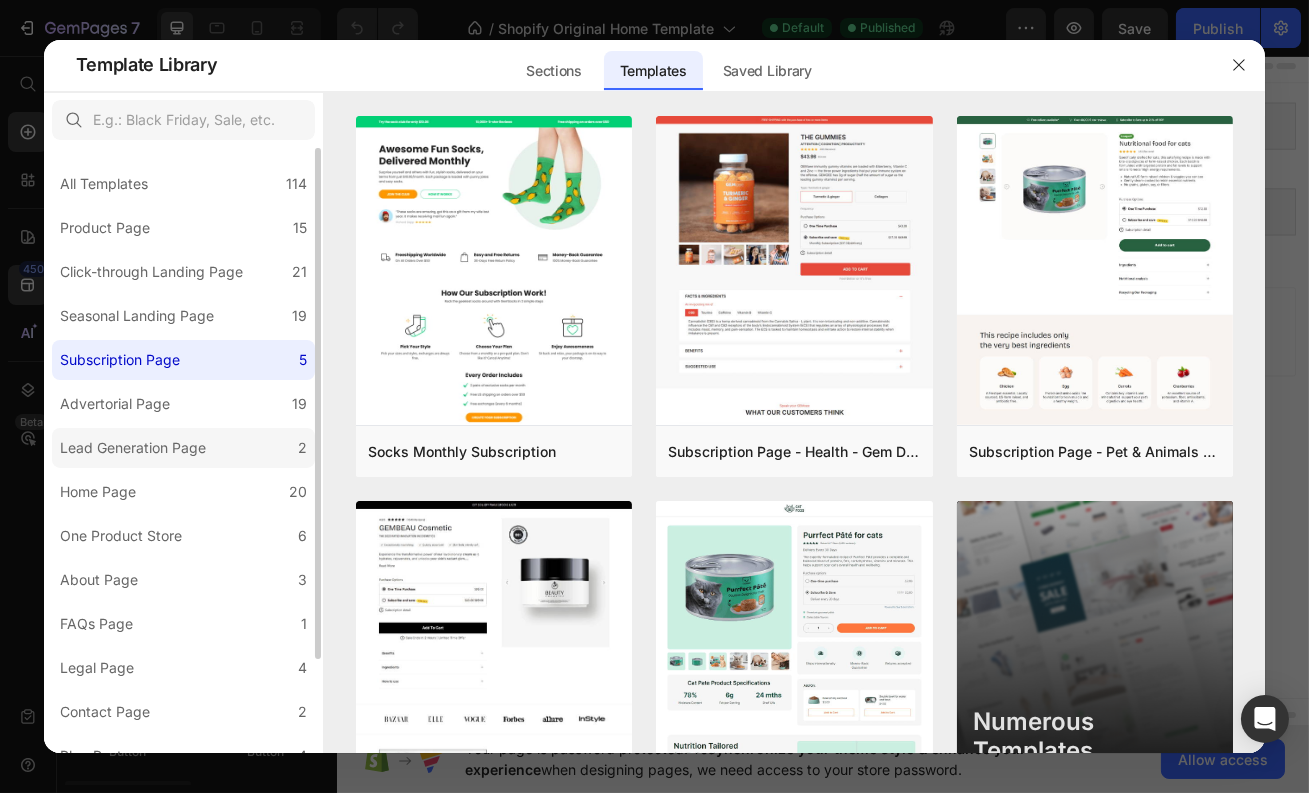 click on "Lead Generation Page 2" 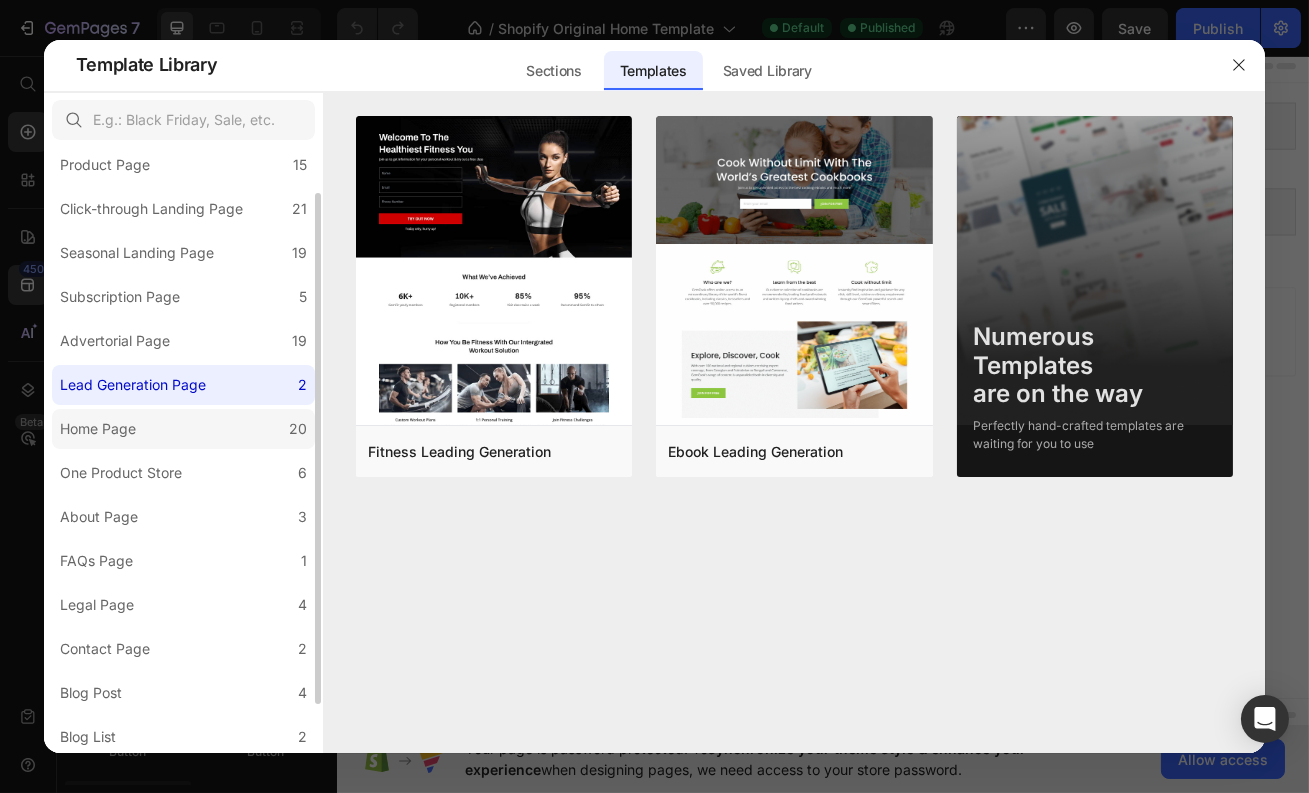scroll, scrollTop: 66, scrollLeft: 0, axis: vertical 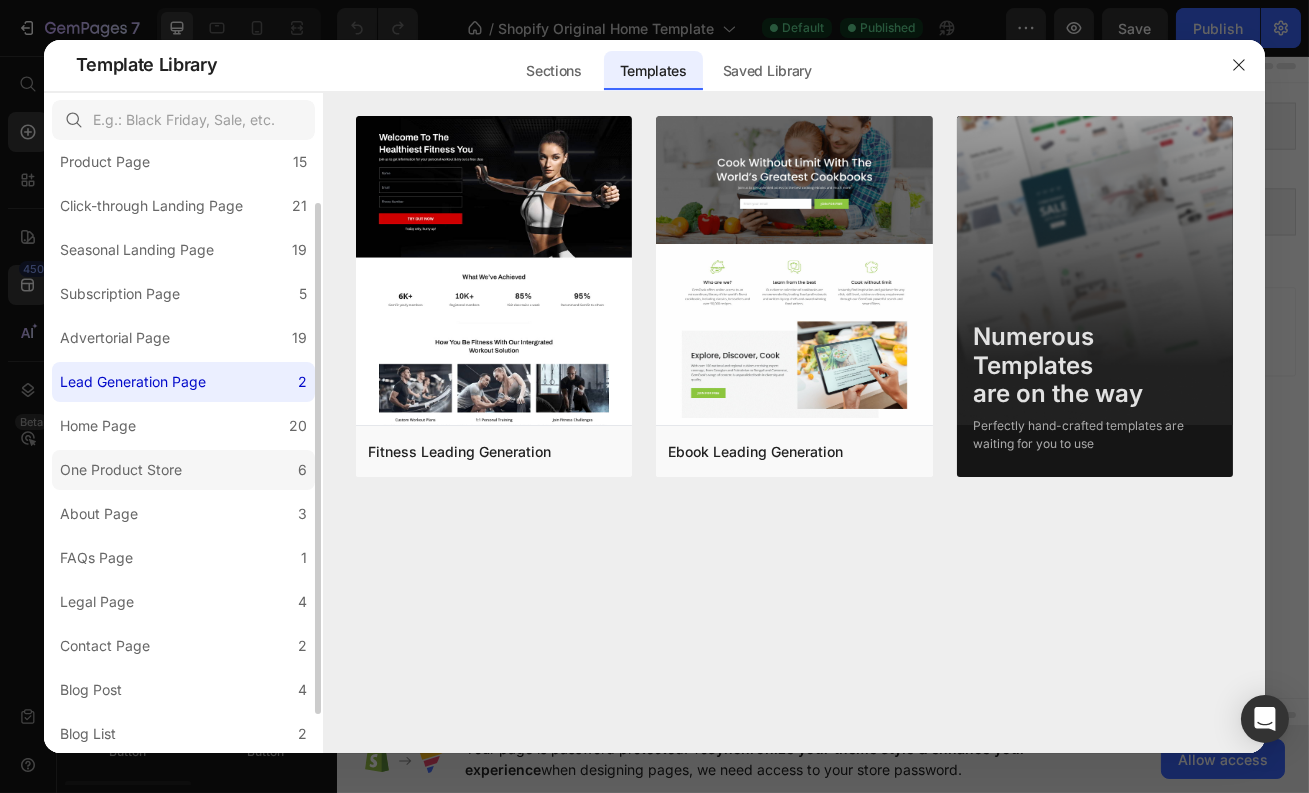 click on "One Product Store 6" 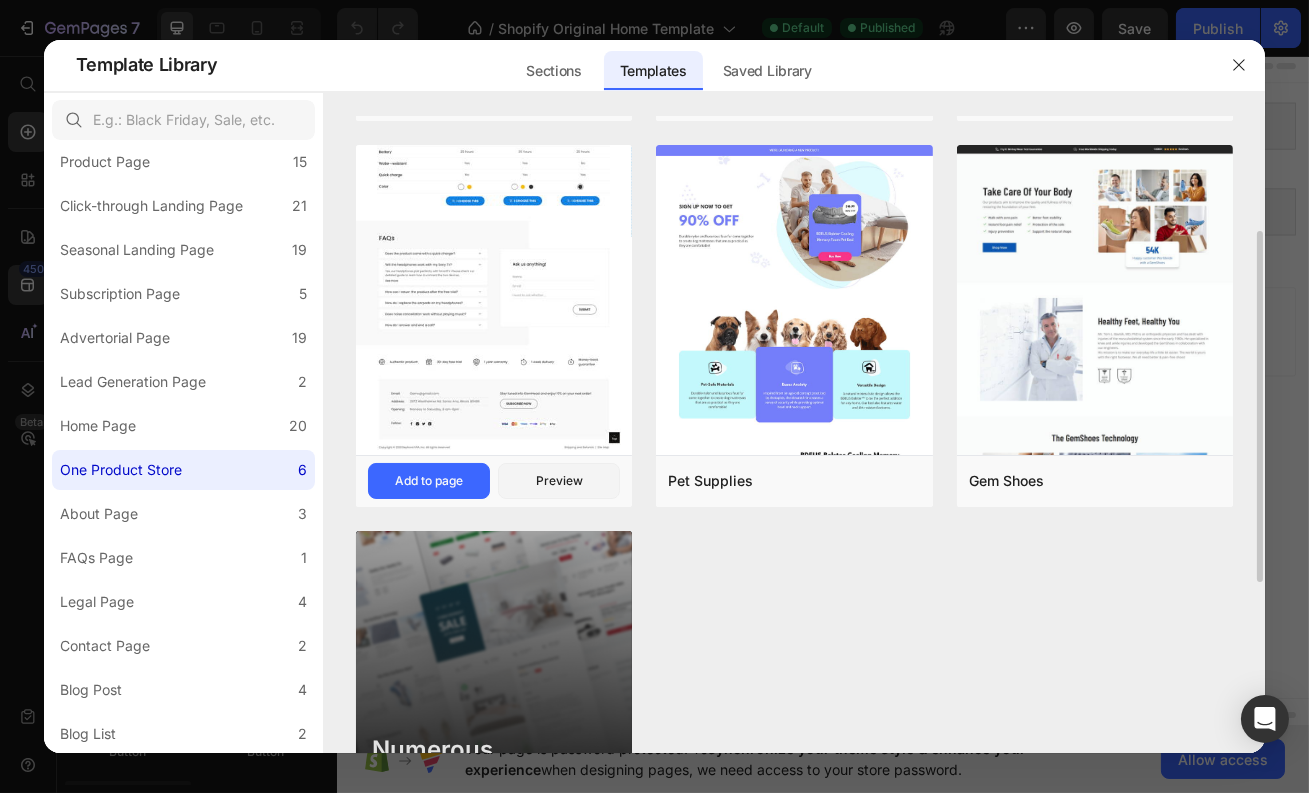 scroll, scrollTop: 303, scrollLeft: 0, axis: vertical 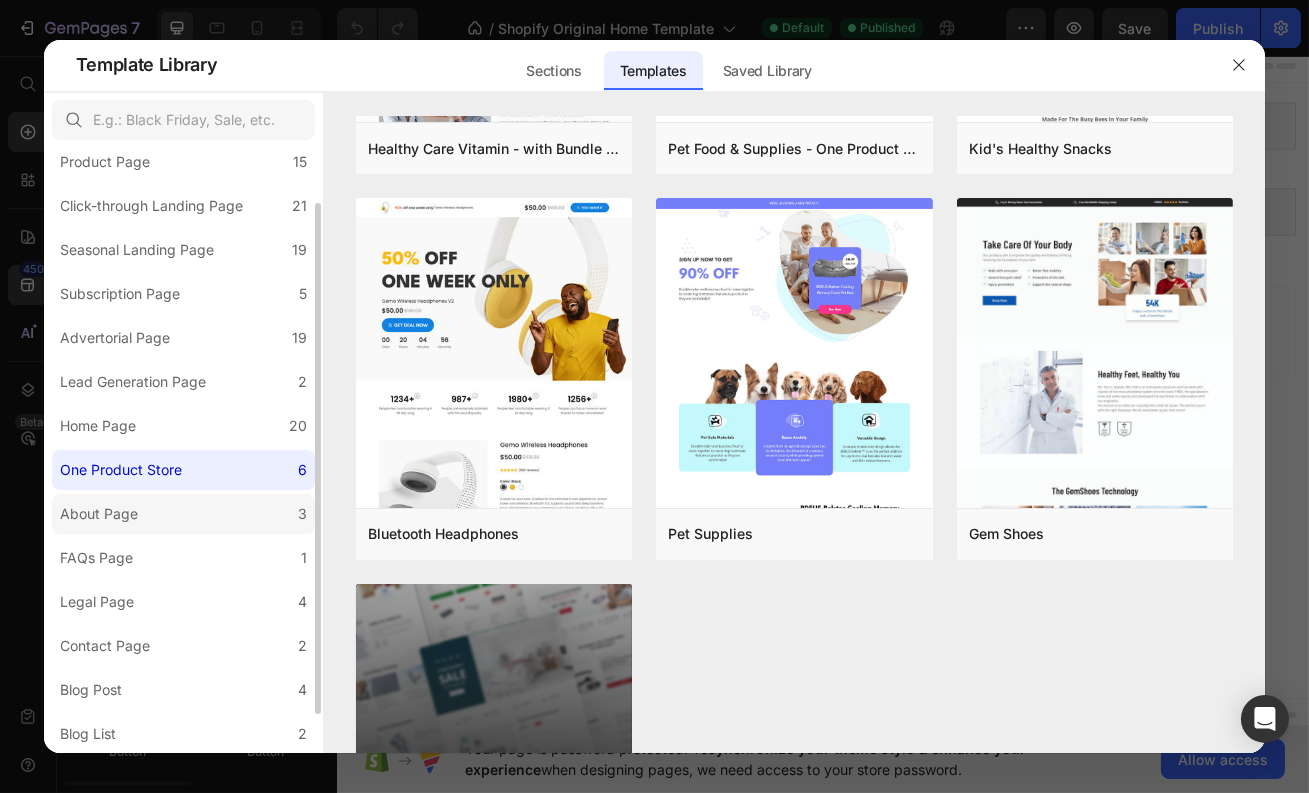 click on "About Page 3" 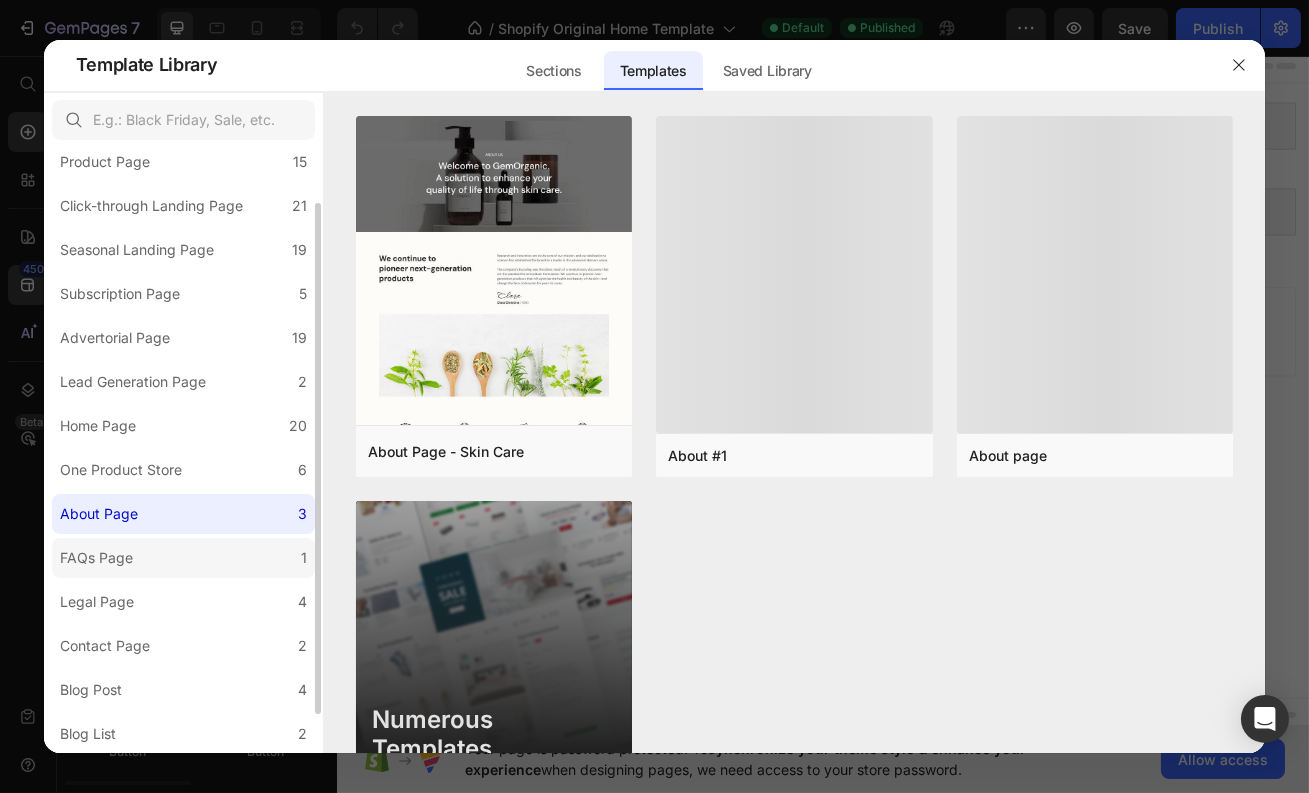 click on "FAQs Page 1" 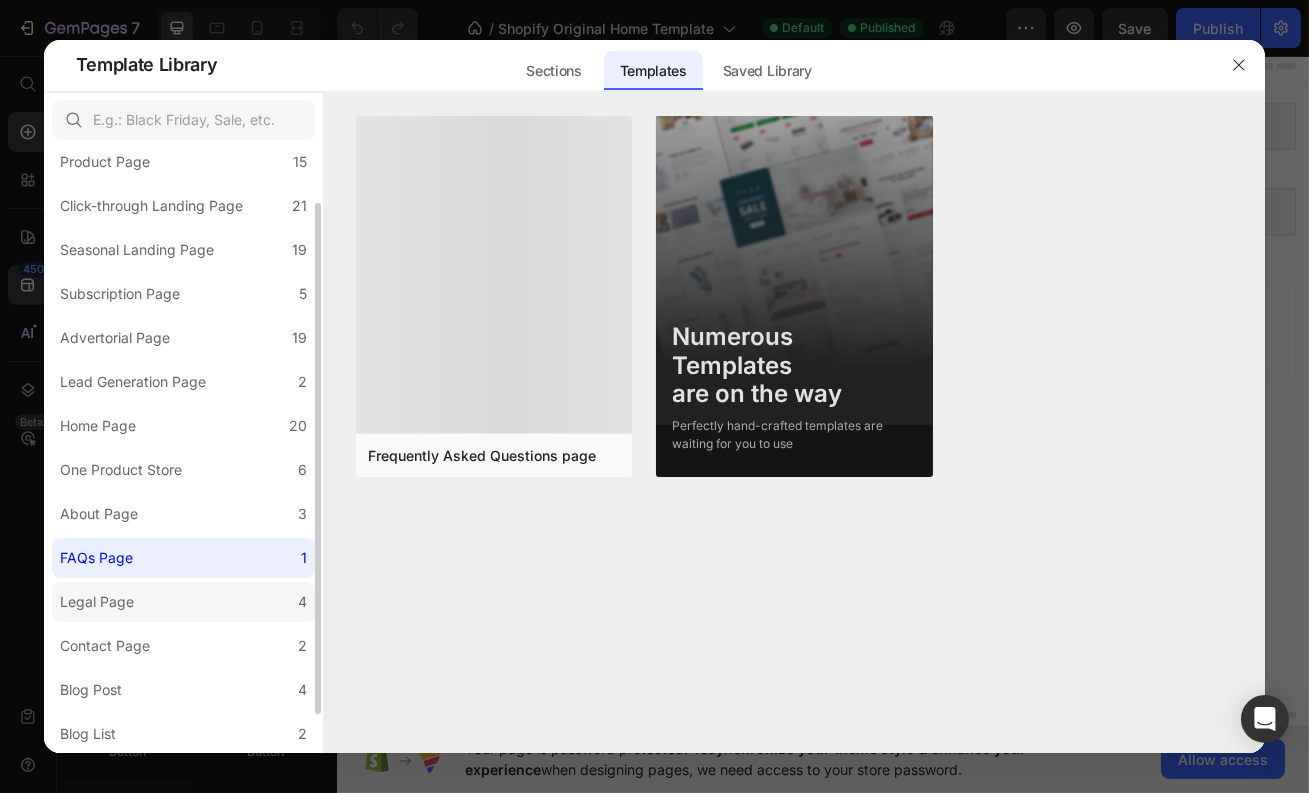 click on "Legal Page 4" 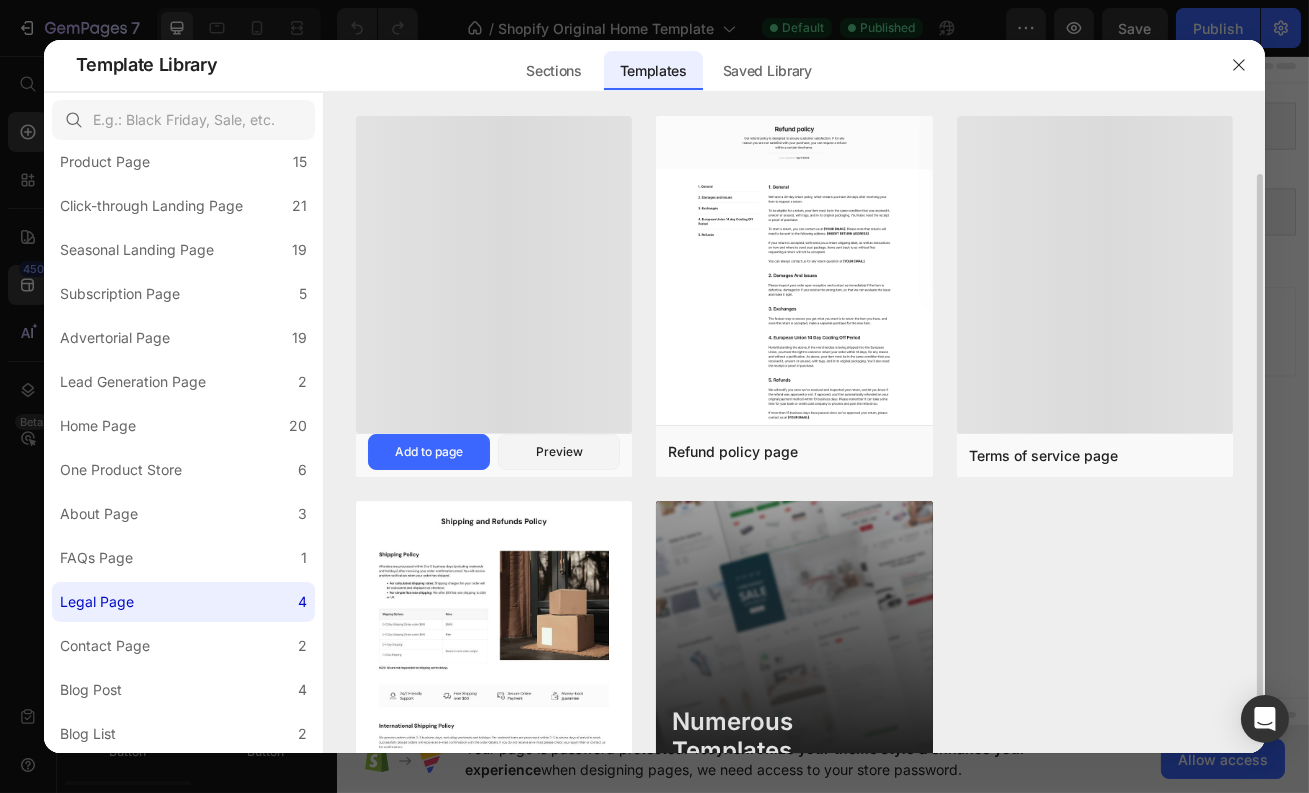 scroll, scrollTop: 75, scrollLeft: 0, axis: vertical 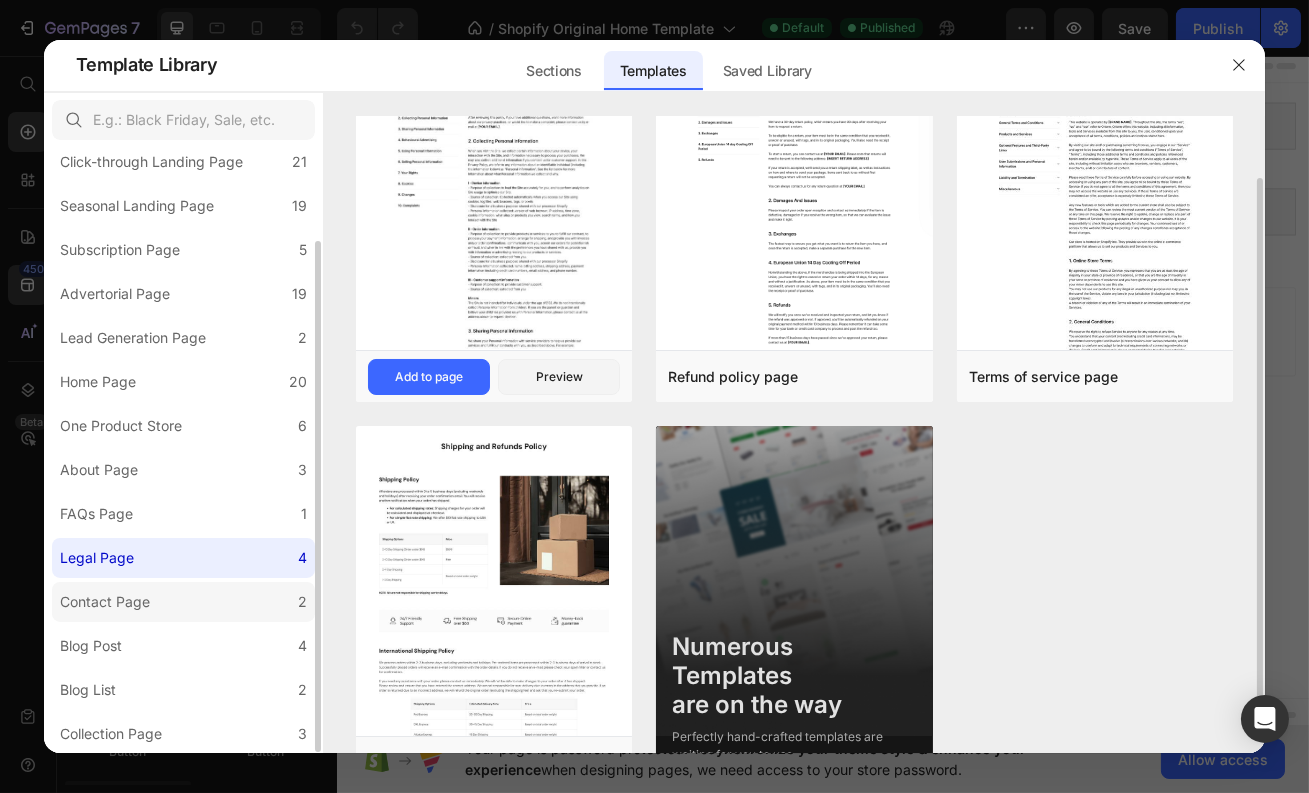 click on "Contact Page 2" 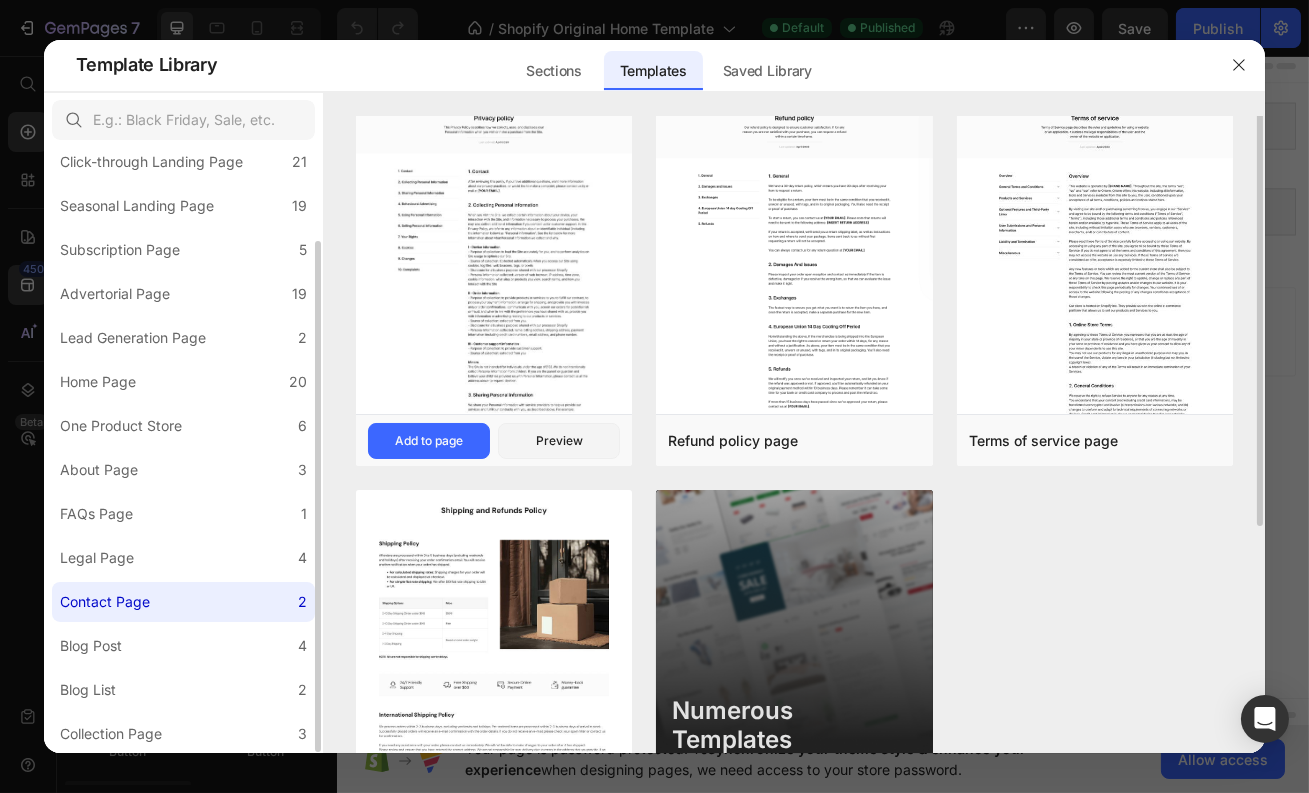 scroll, scrollTop: 0, scrollLeft: 0, axis: both 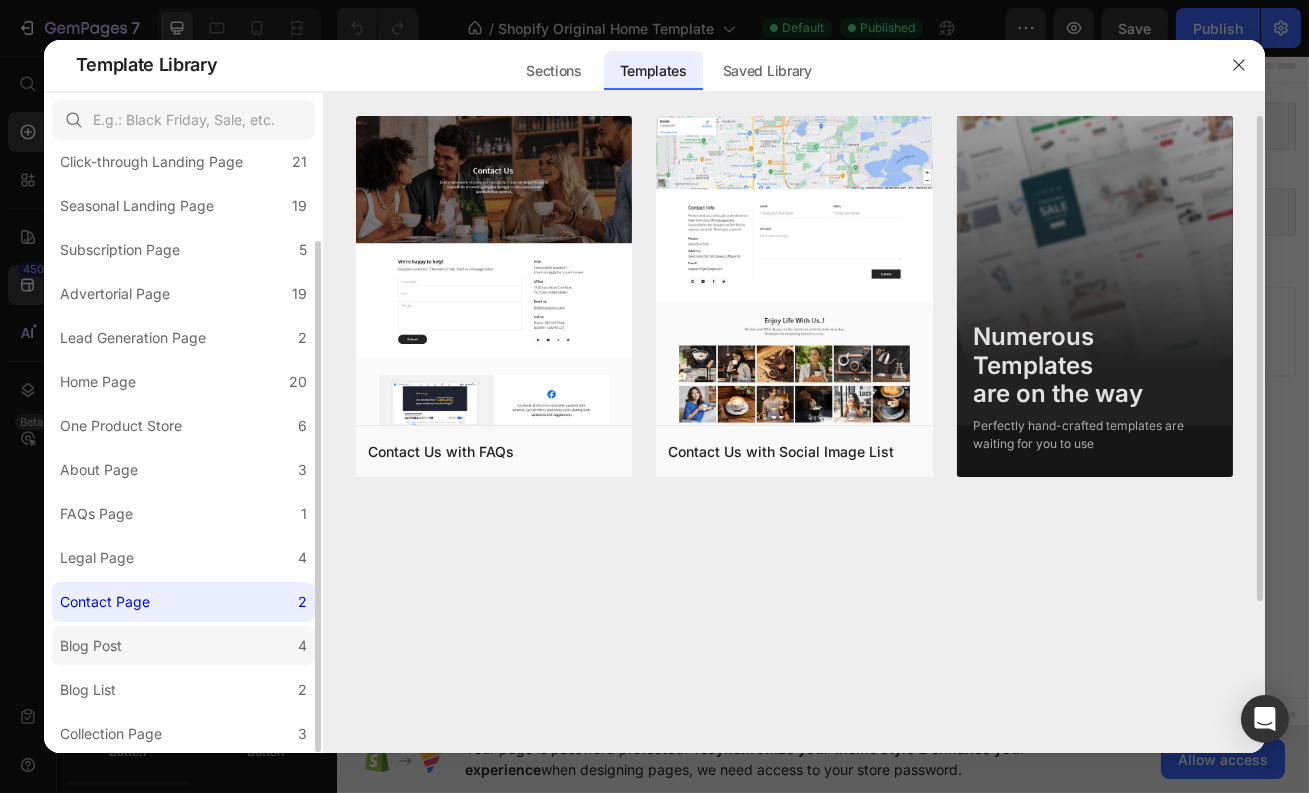 click on "Blog Post 4" 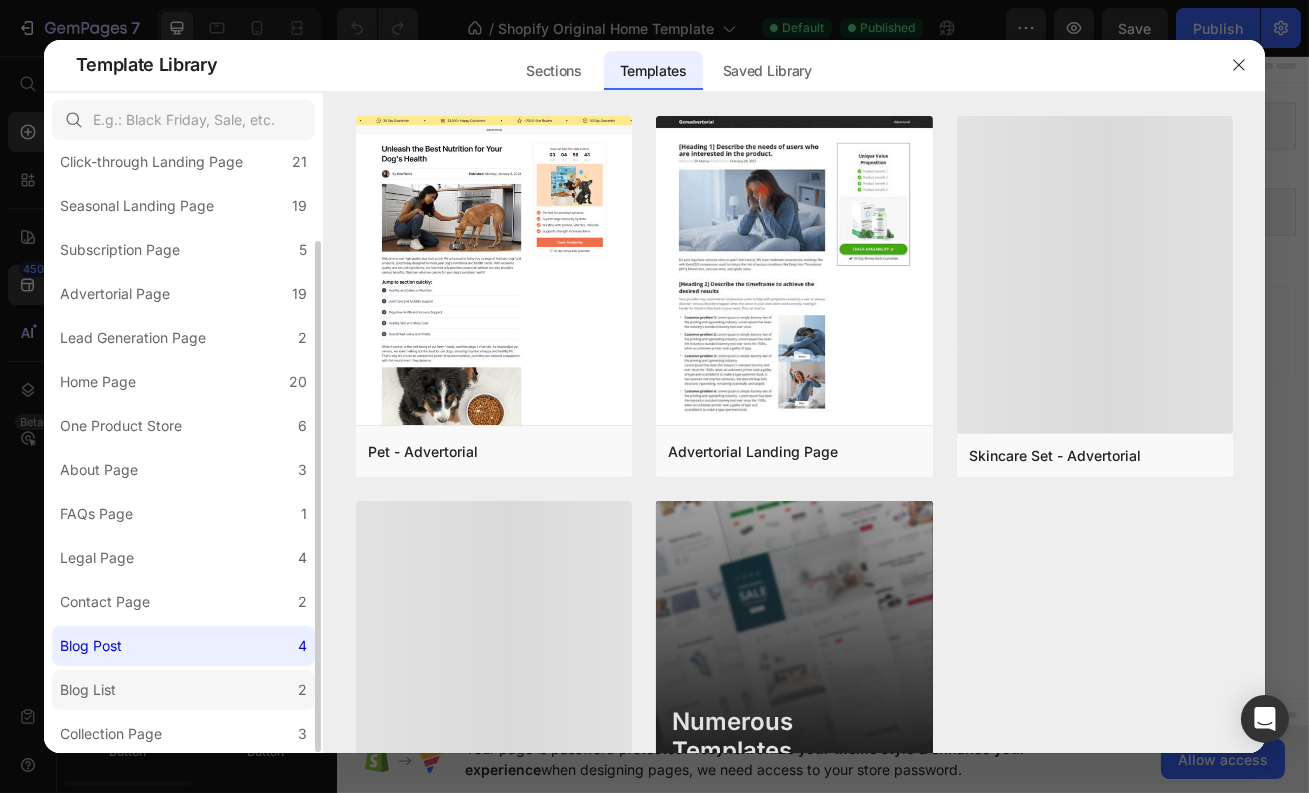 click on "Blog List 2" 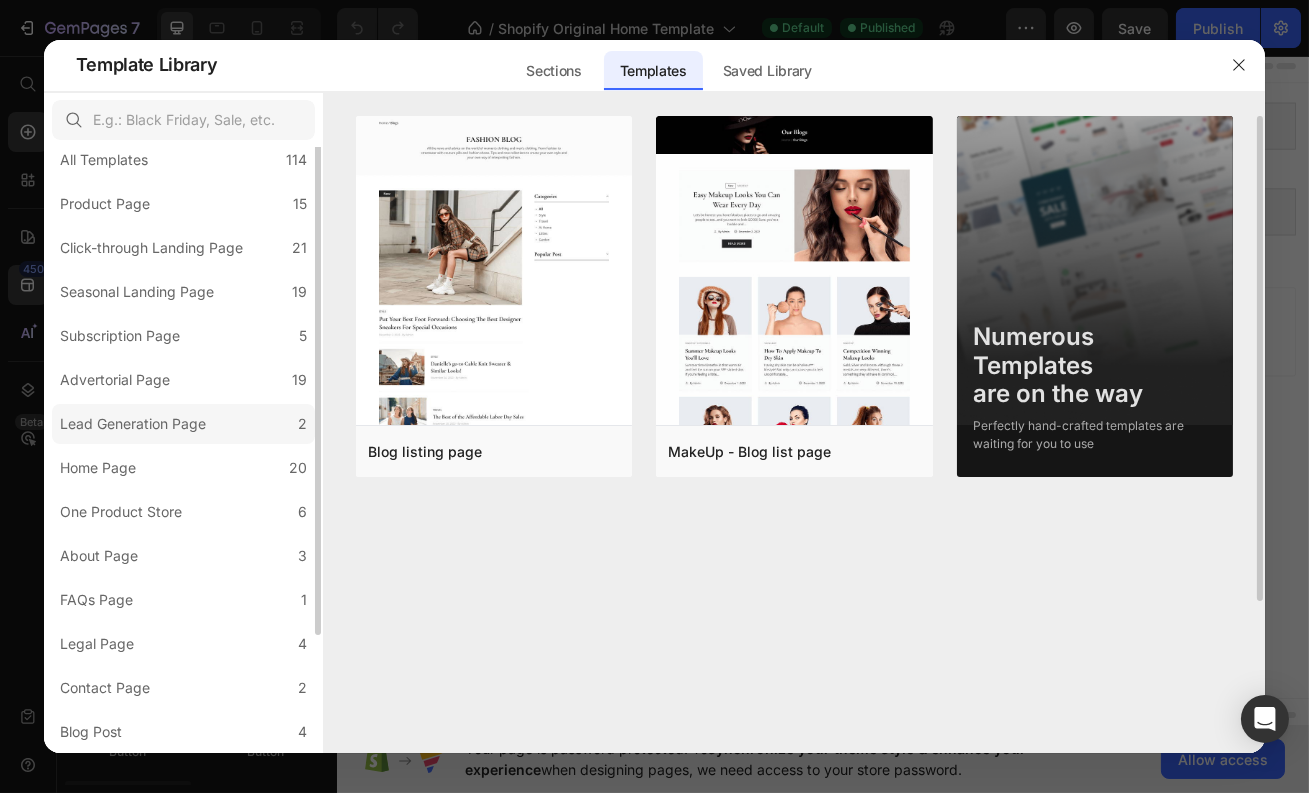scroll, scrollTop: 0, scrollLeft: 0, axis: both 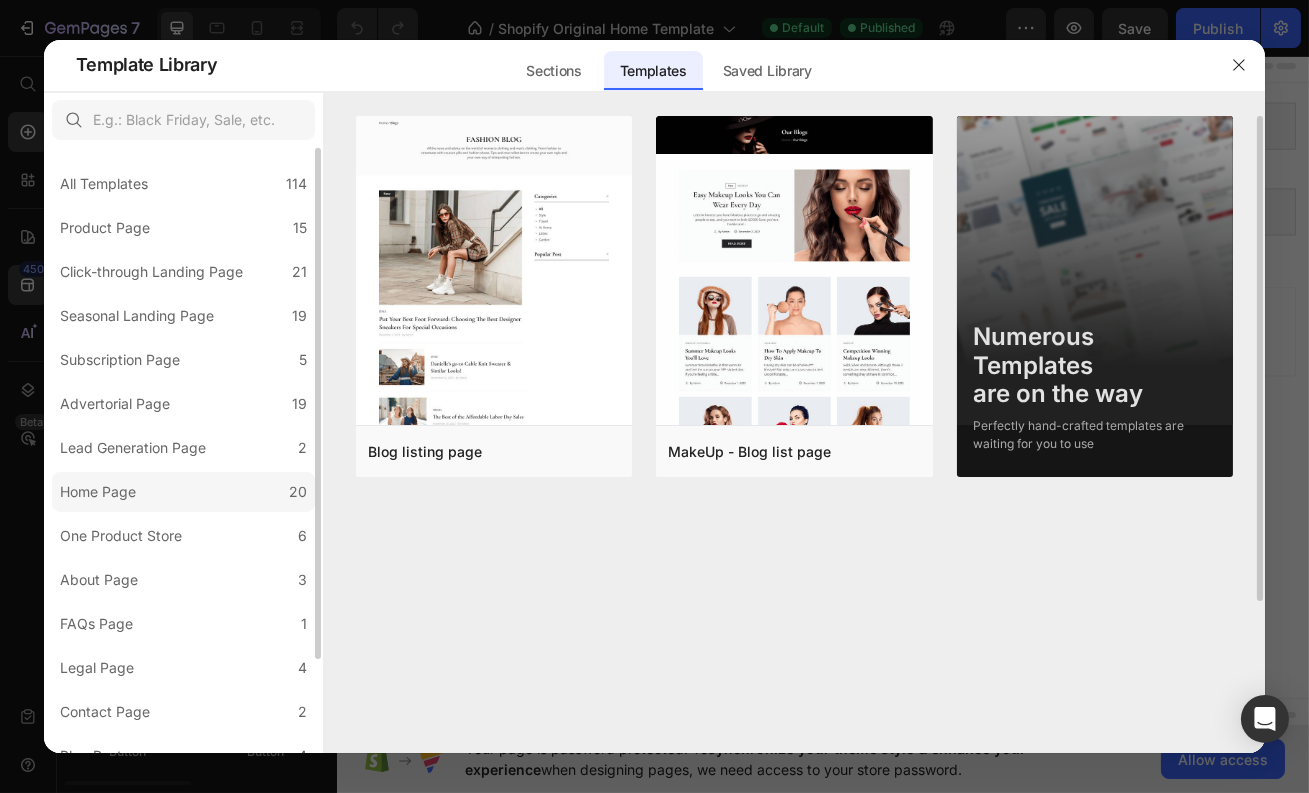 click on "Home Page 20" 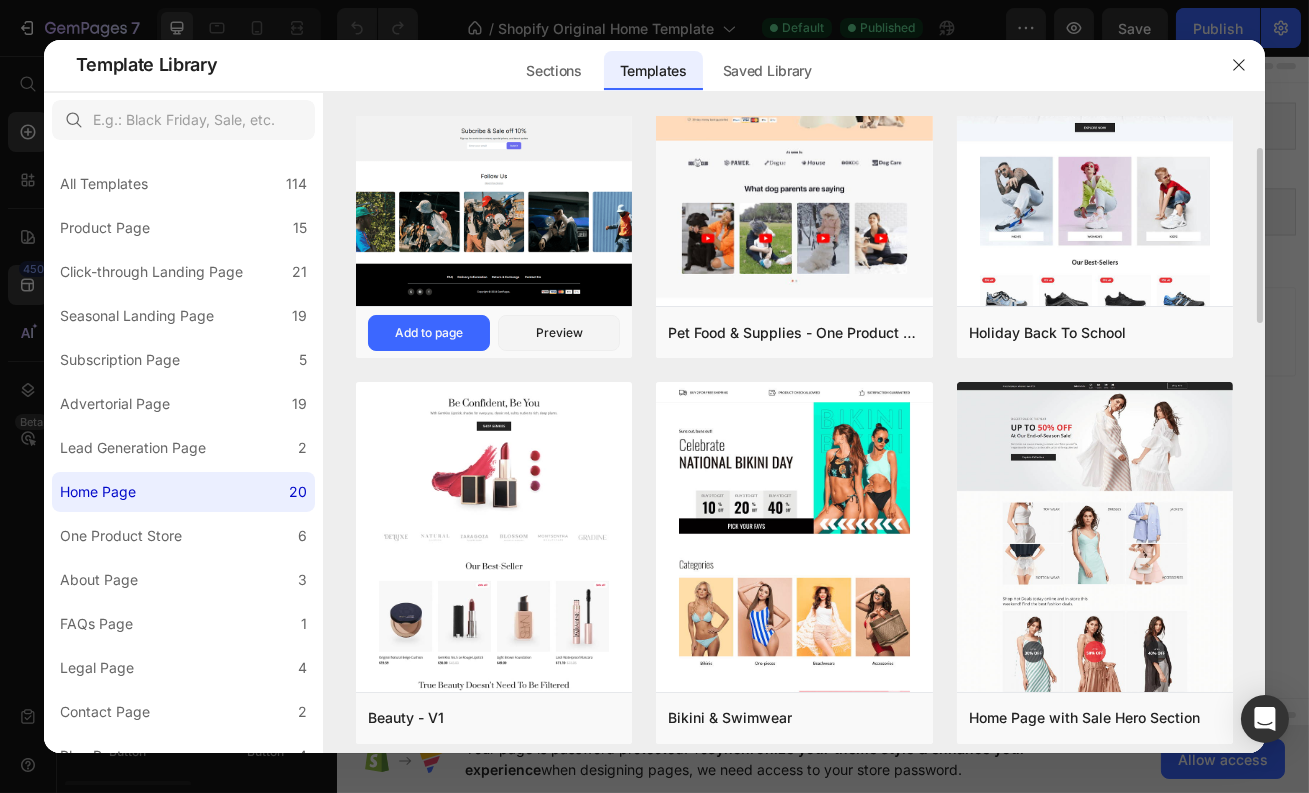 scroll, scrollTop: 0, scrollLeft: 0, axis: both 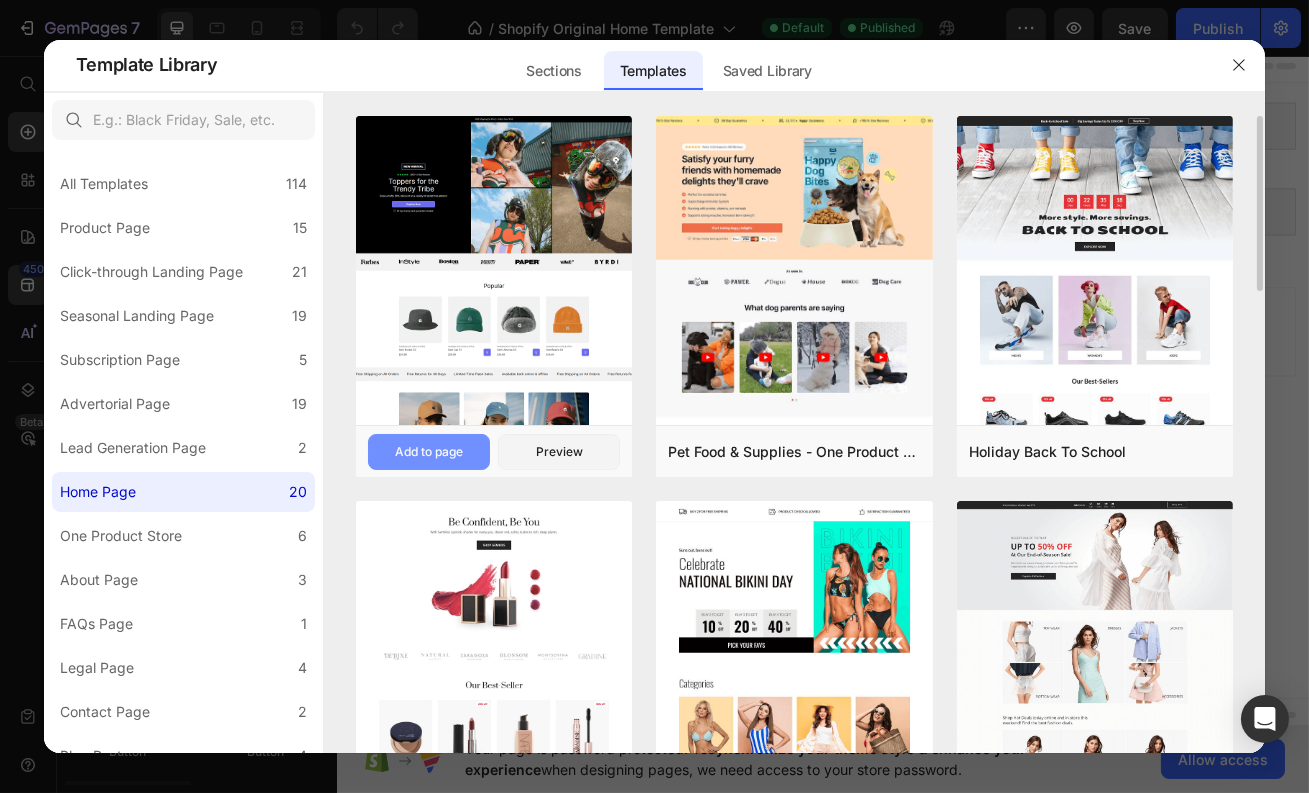 click on "Add to page" at bounding box center (429, 452) 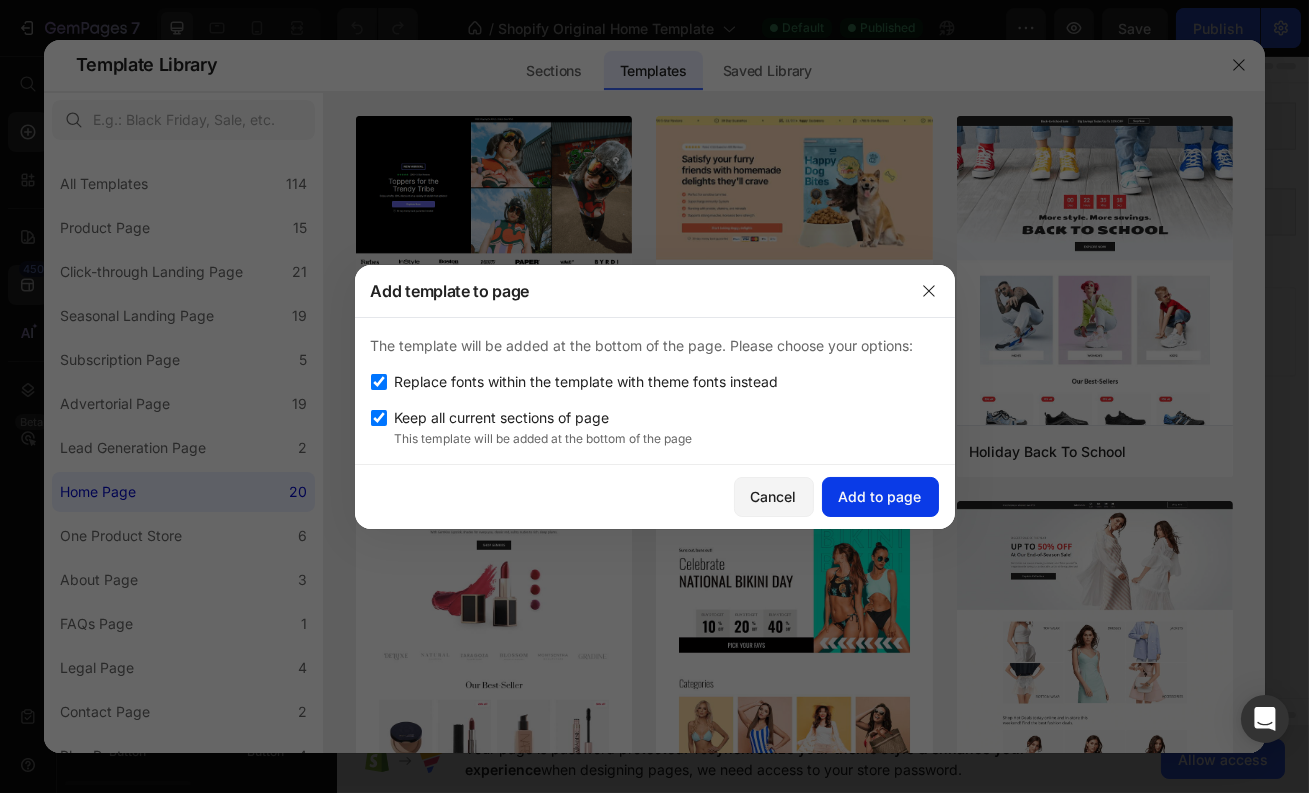 click on "Add to page" at bounding box center [880, 496] 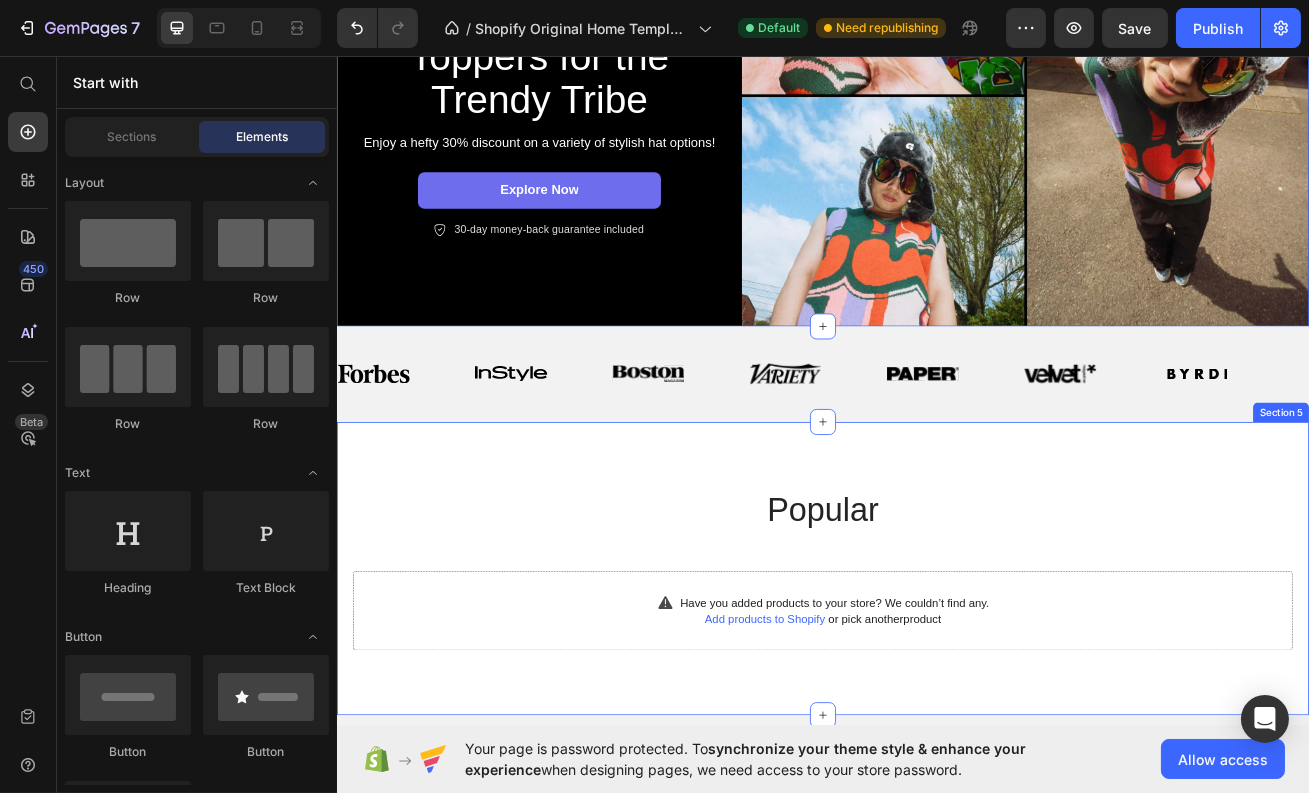 scroll, scrollTop: 650, scrollLeft: 0, axis: vertical 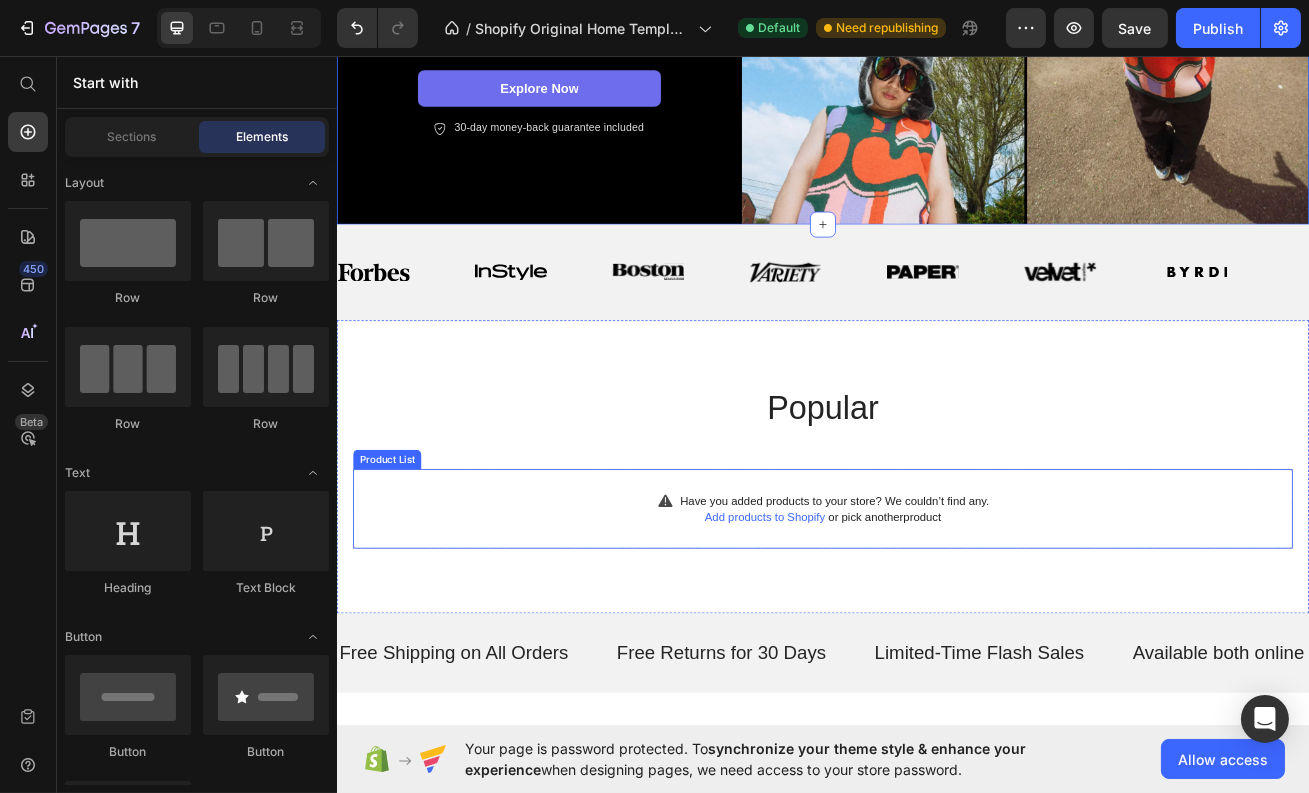 click on "Have you added products to your store? We couldn’t find any. Add products to Shopify   or pick another  product" at bounding box center (936, 615) 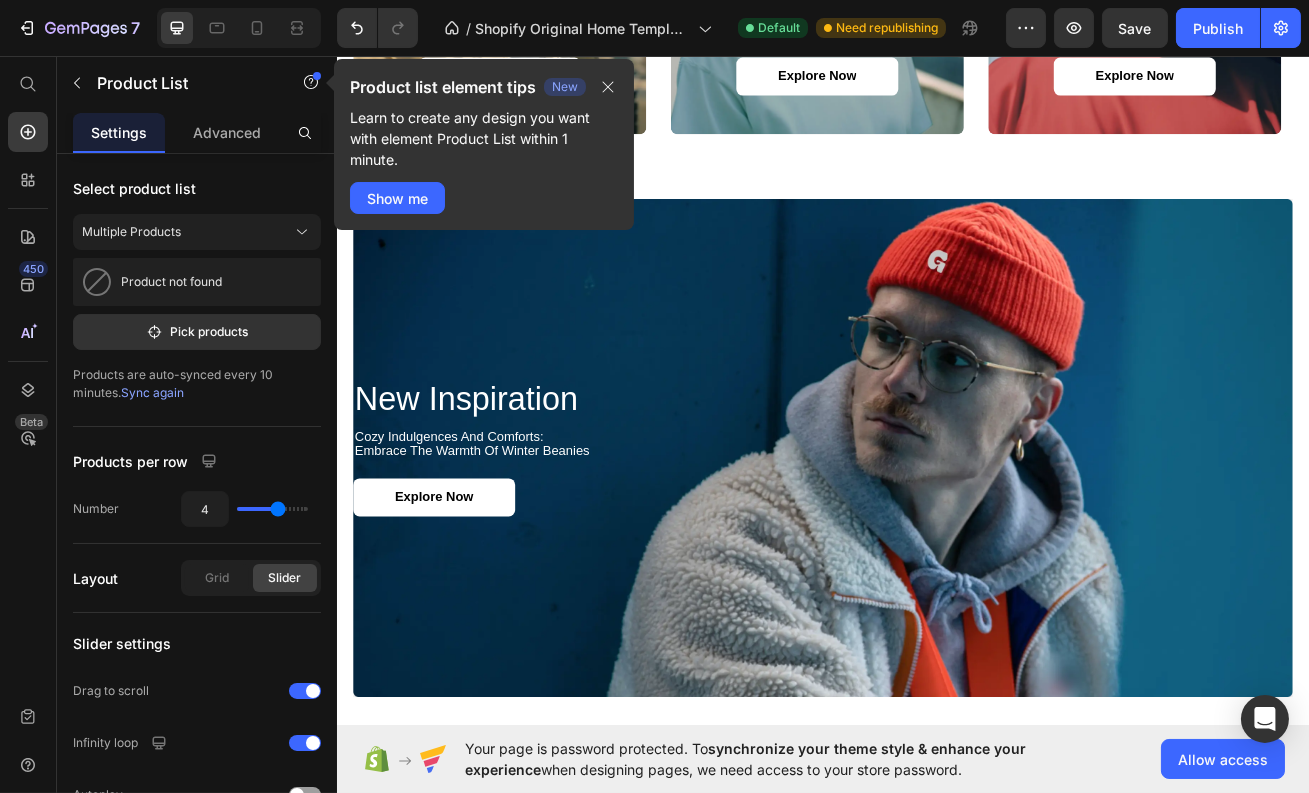 scroll, scrollTop: 2004, scrollLeft: 0, axis: vertical 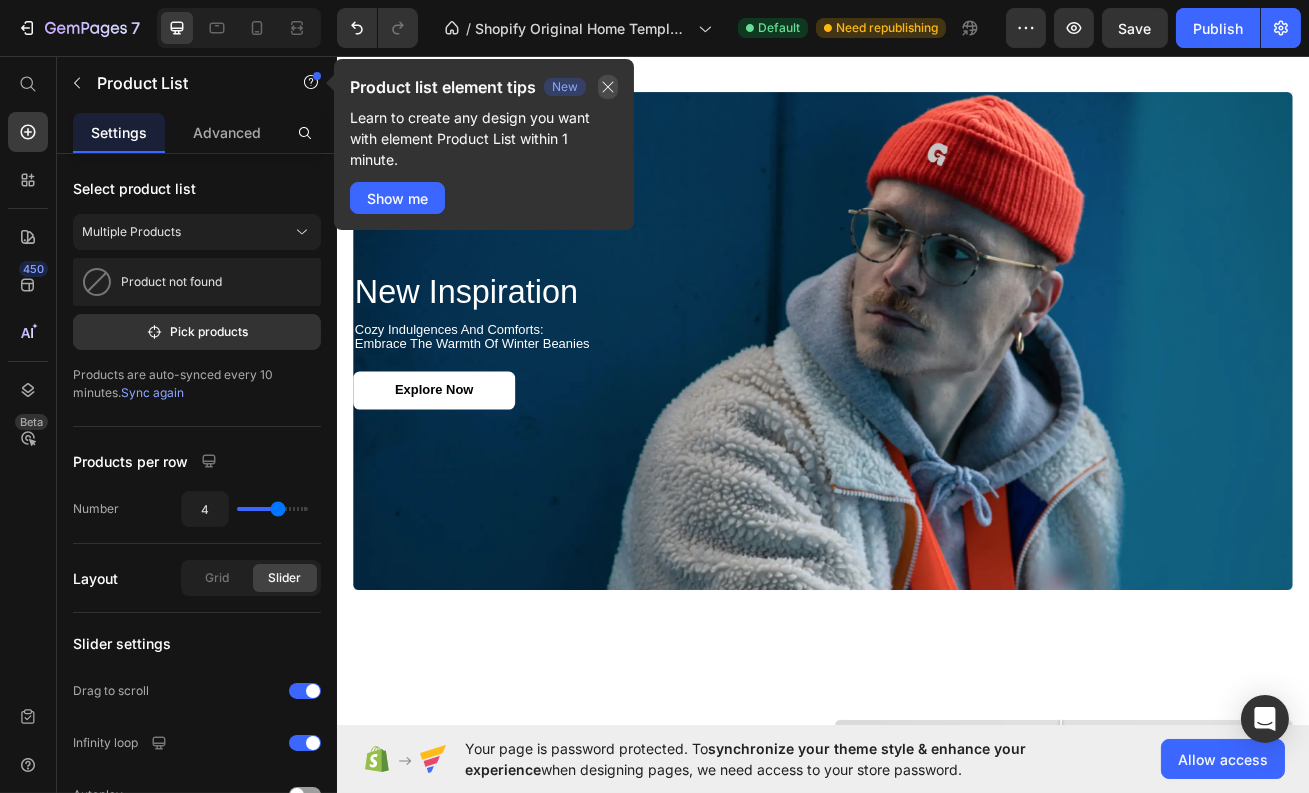 click 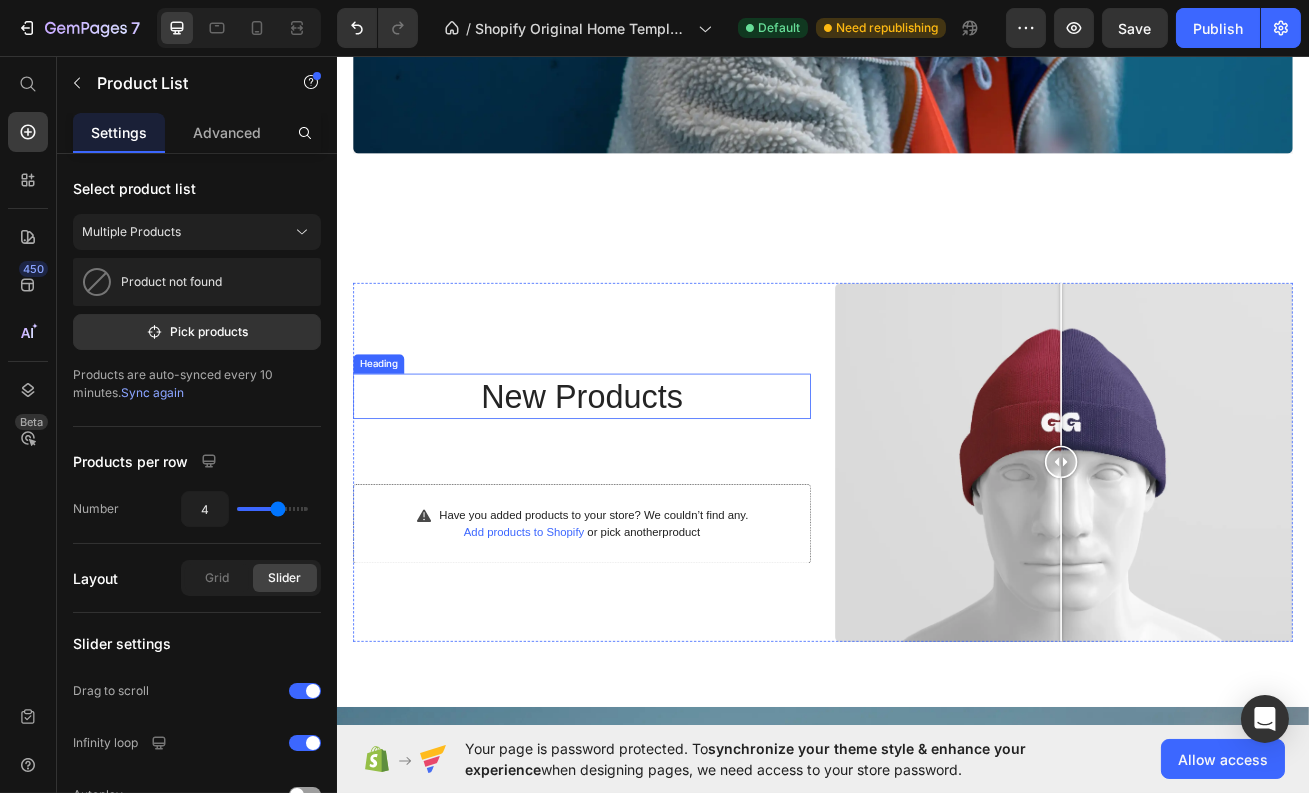 scroll, scrollTop: 2767, scrollLeft: 0, axis: vertical 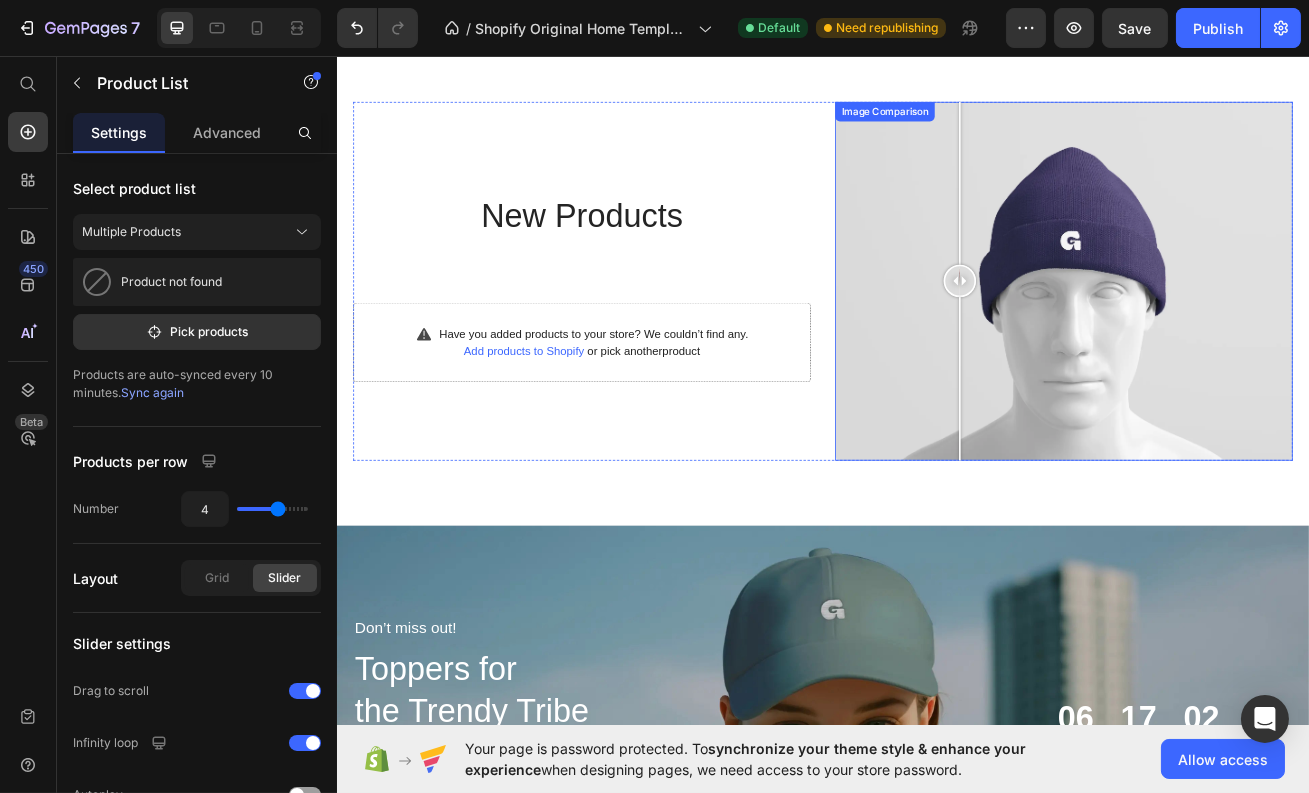 drag, startPoint x: 1221, startPoint y: 346, endPoint x: 1098, endPoint y: 425, distance: 146.18481 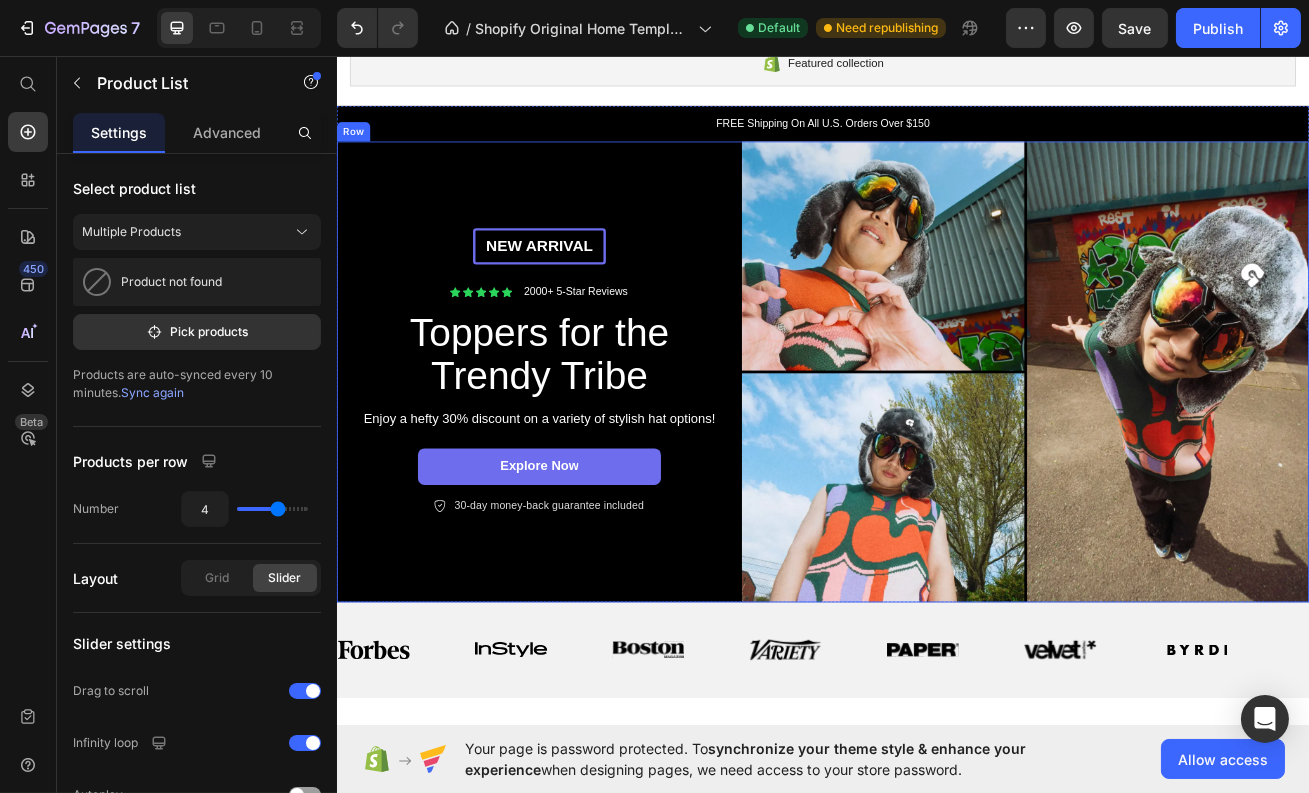 scroll, scrollTop: 185, scrollLeft: 0, axis: vertical 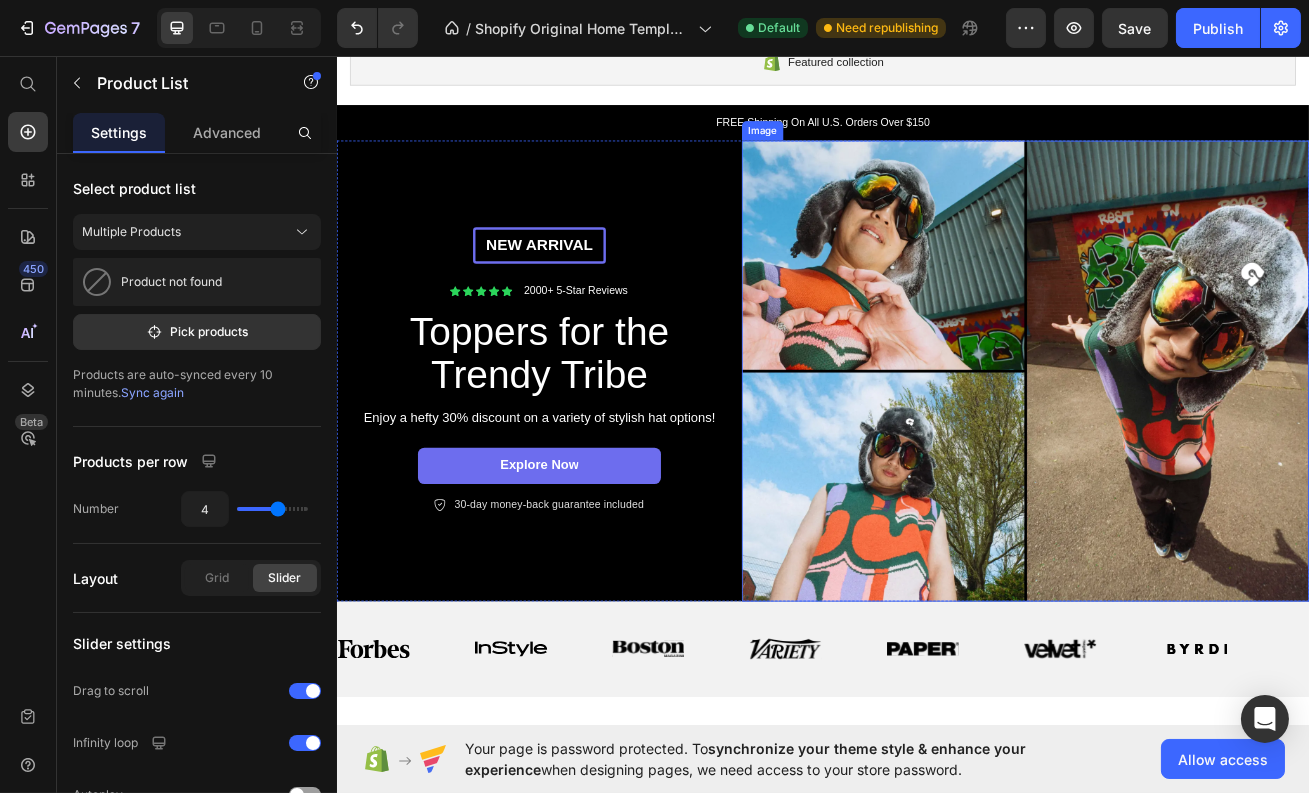click at bounding box center [1186, 445] 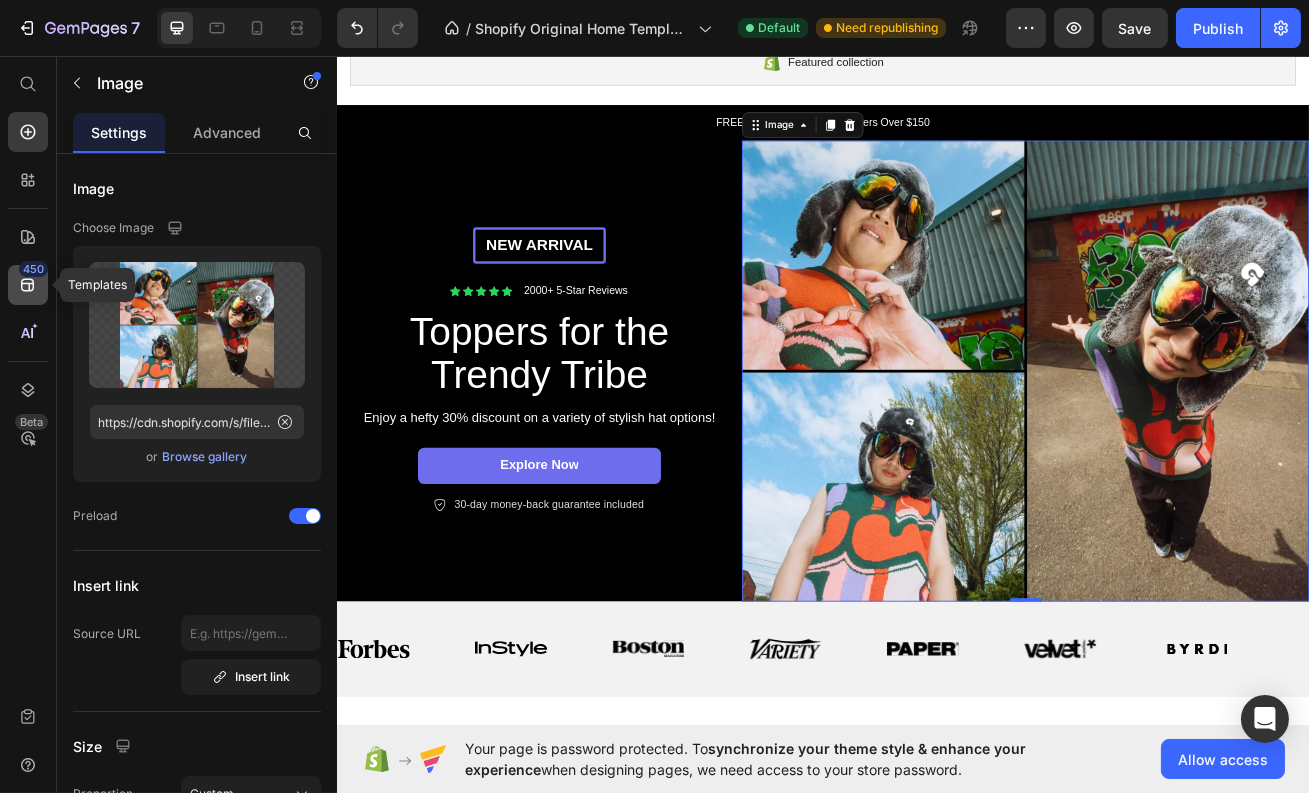 click on "450" 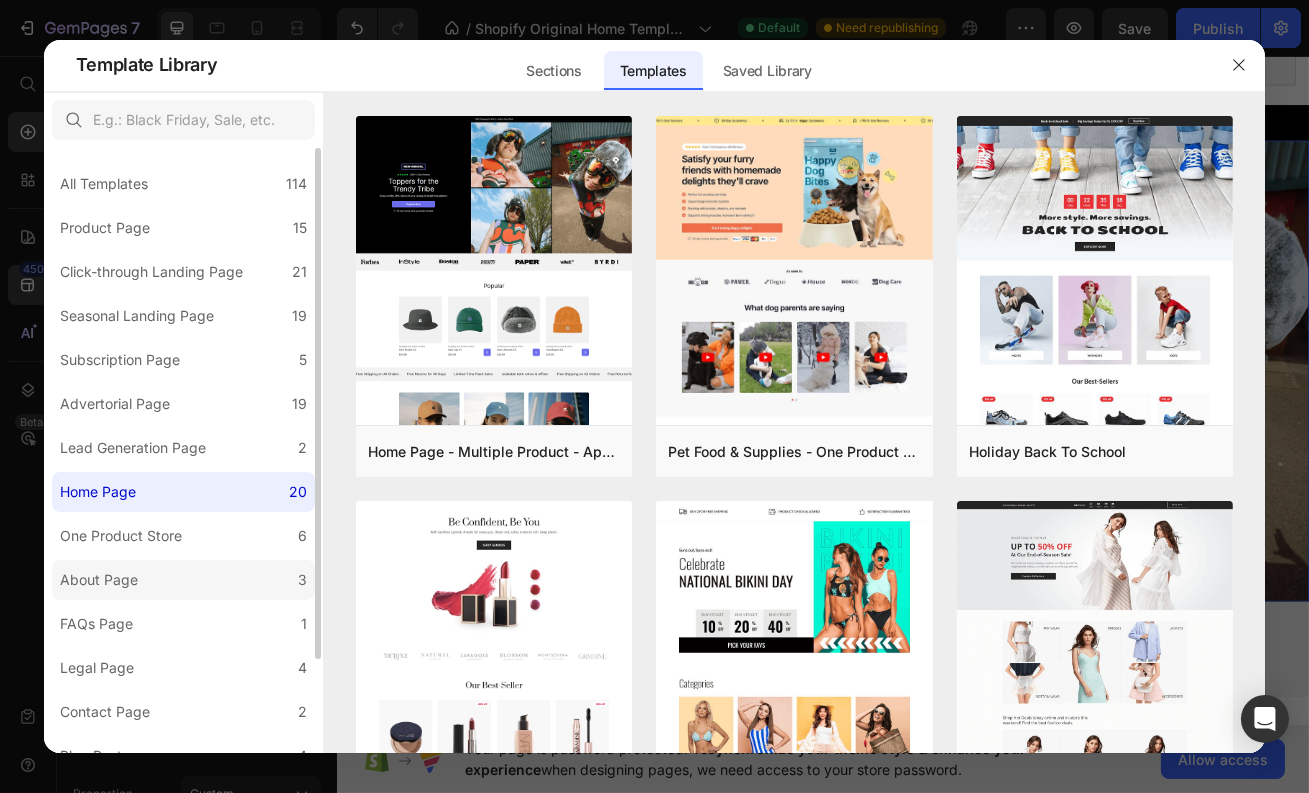 scroll, scrollTop: 110, scrollLeft: 0, axis: vertical 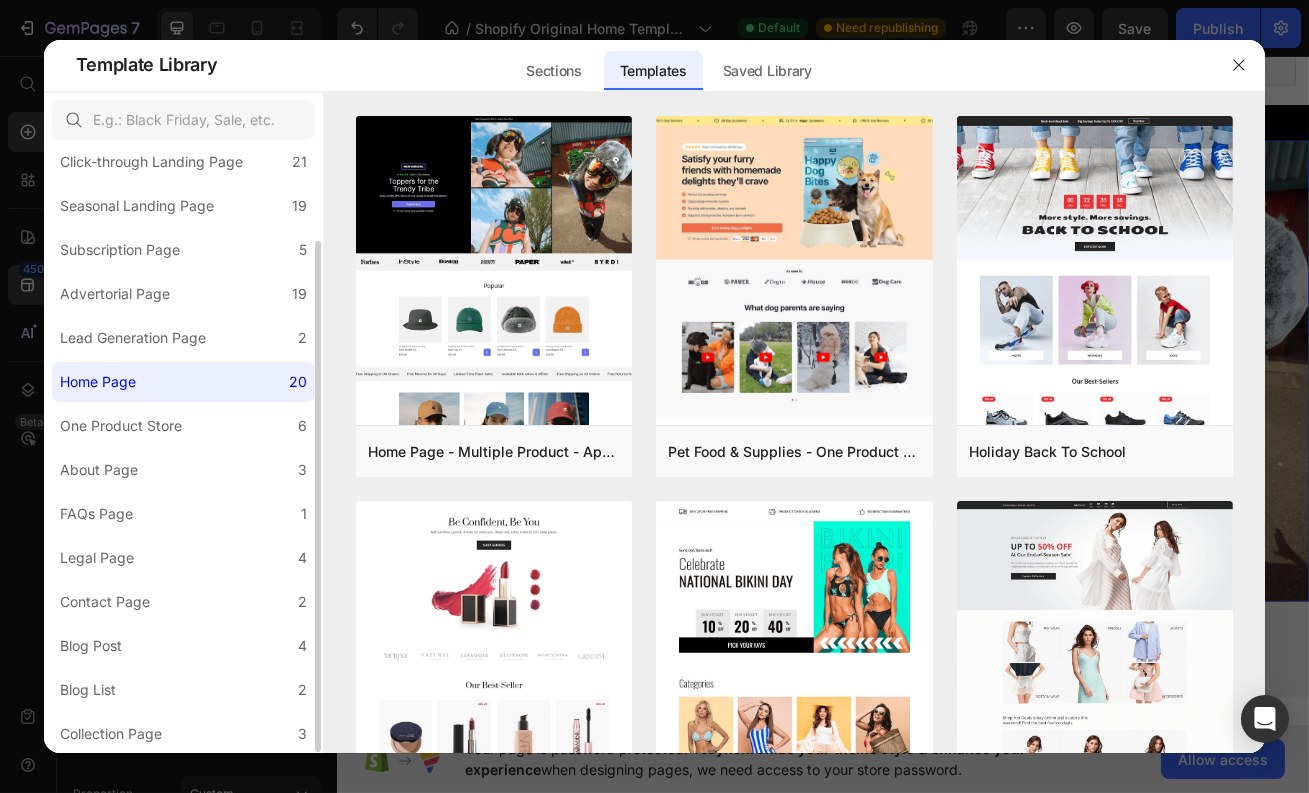 click on "All Templates 114 Product Page 15 Click-through Landing Page 21 Seasonal Landing Page 19 Subscription Page 5 Advertorial Page 19 Lead Generation Page 2 Home Page 20 One Product Store 6 About Page 3 FAQs Page 1 Legal Page 4 Contact Page 2 Blog Post 4 Blog List 2 Collection Page 3" at bounding box center (183, 396) 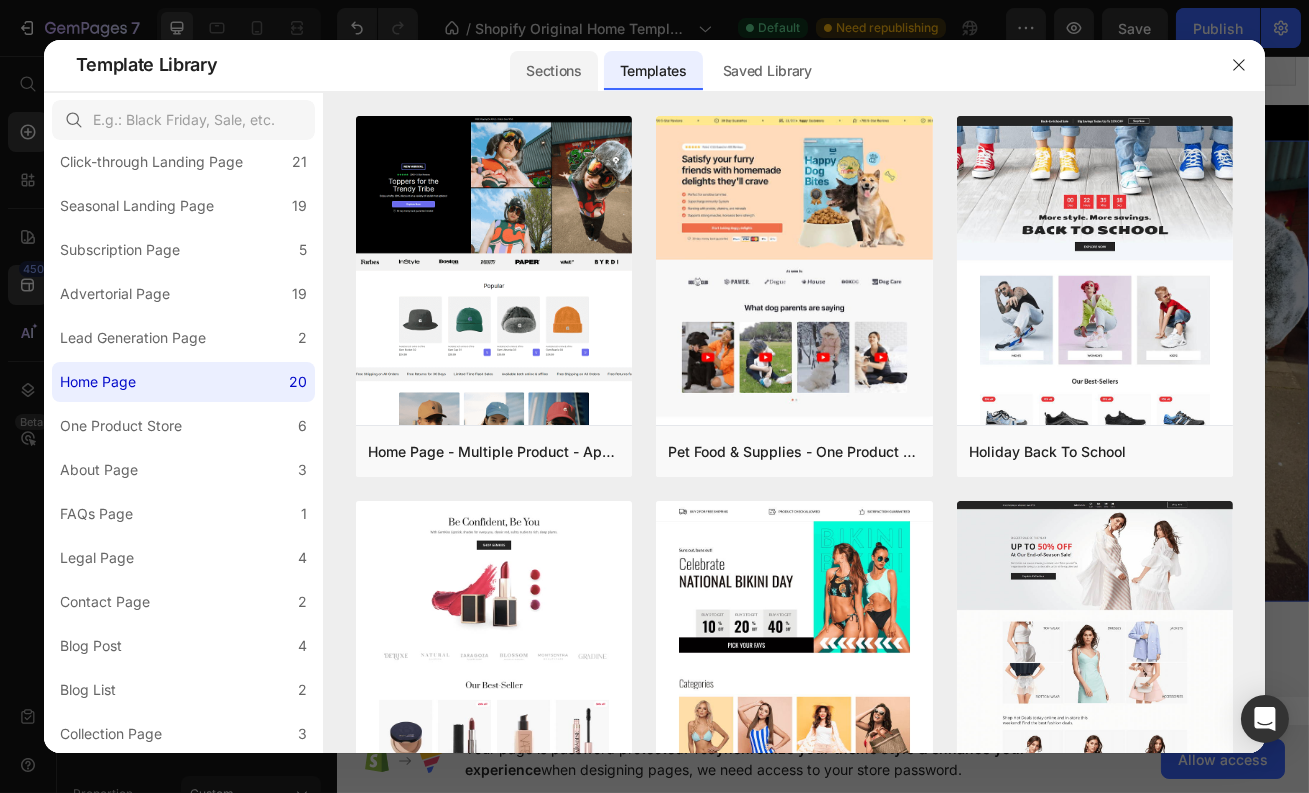 click on "Sections" 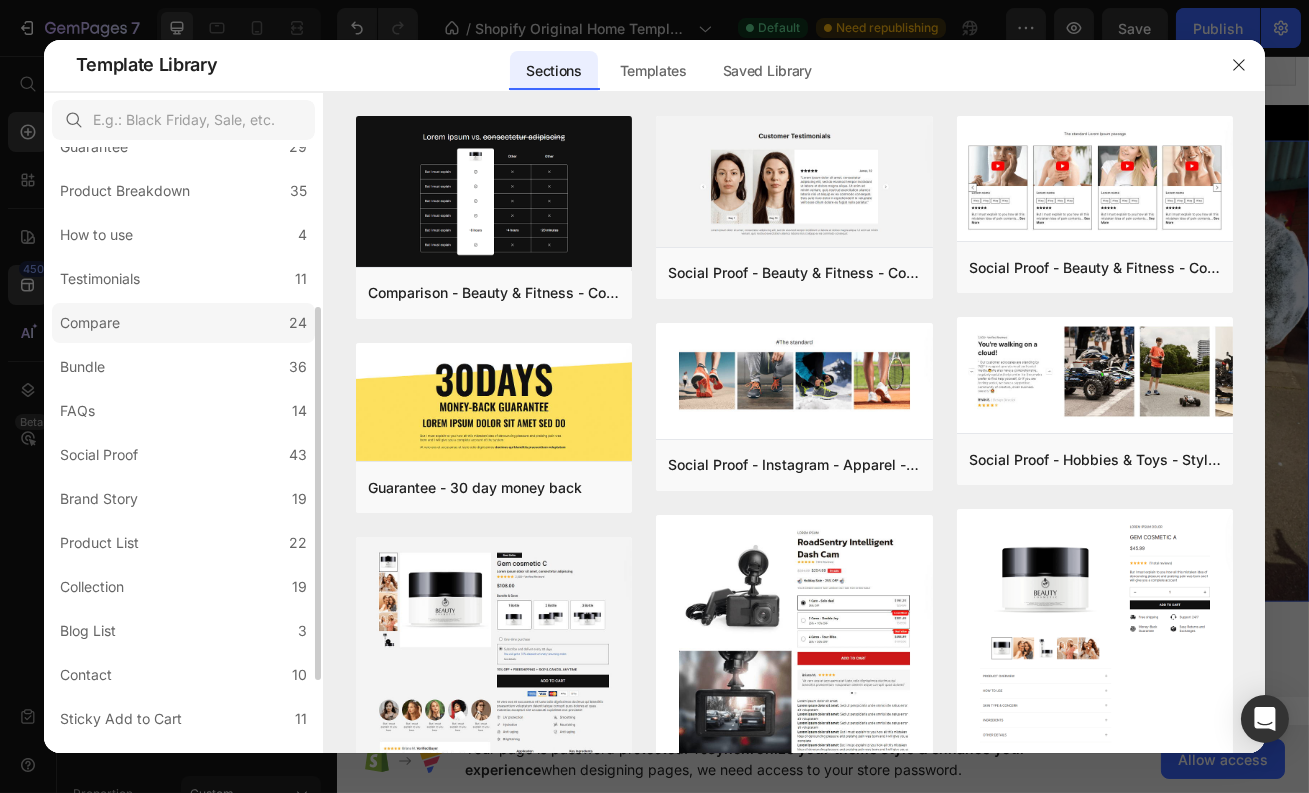 scroll, scrollTop: 0, scrollLeft: 0, axis: both 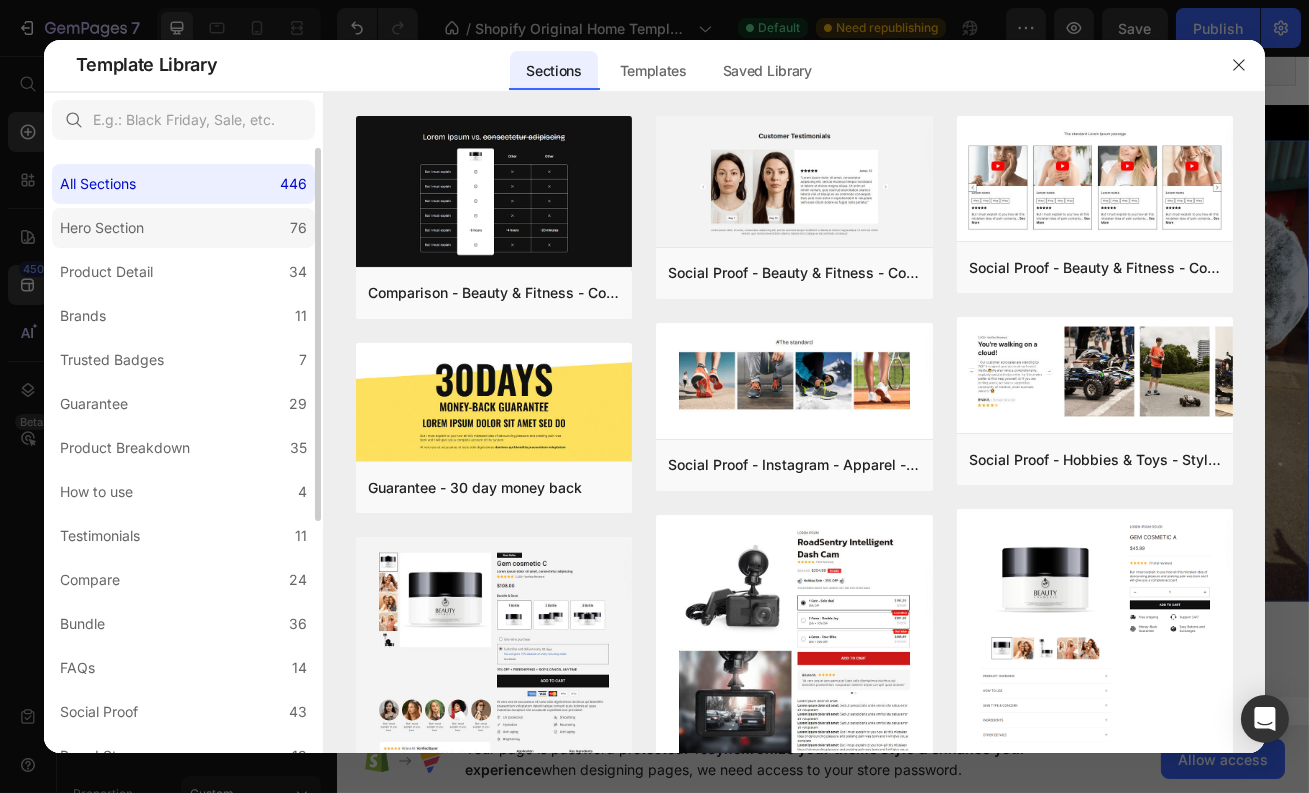 click on "Hero Section 76" 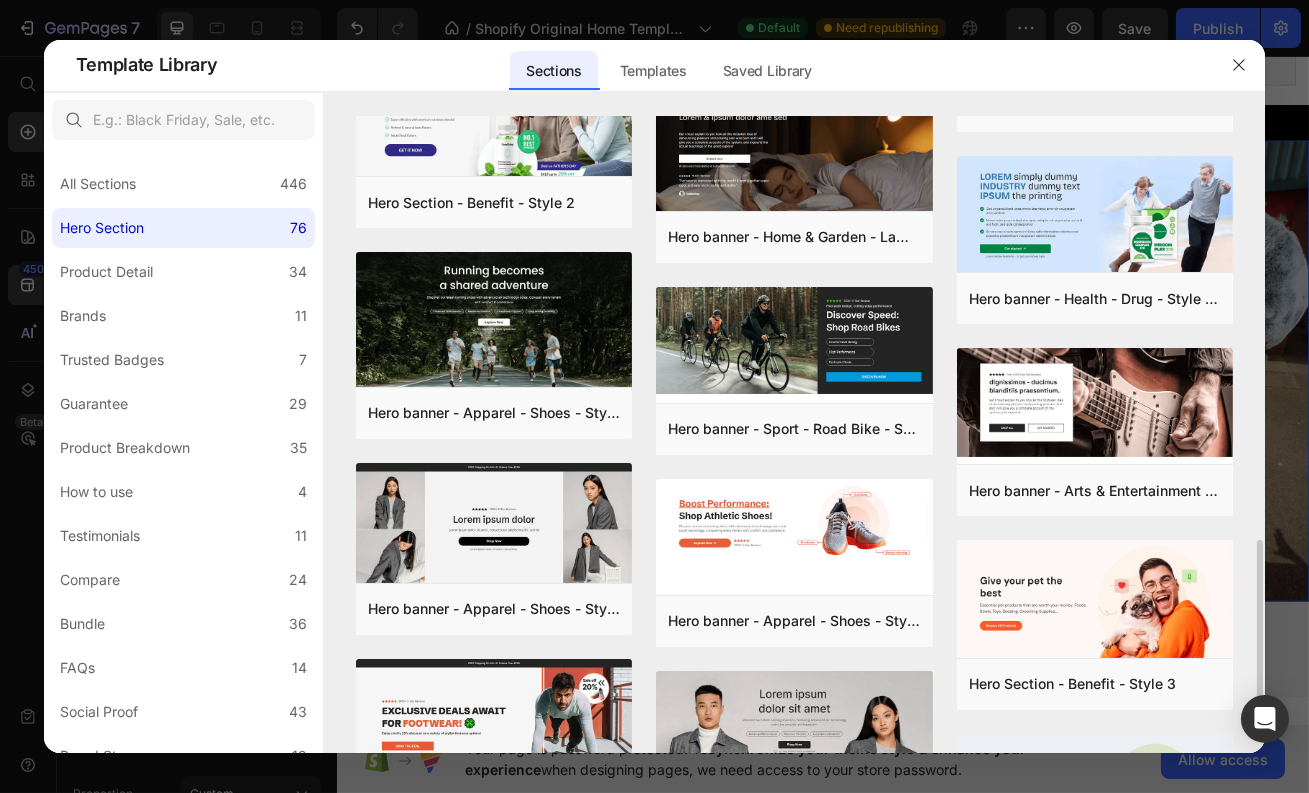 scroll, scrollTop: 1618, scrollLeft: 0, axis: vertical 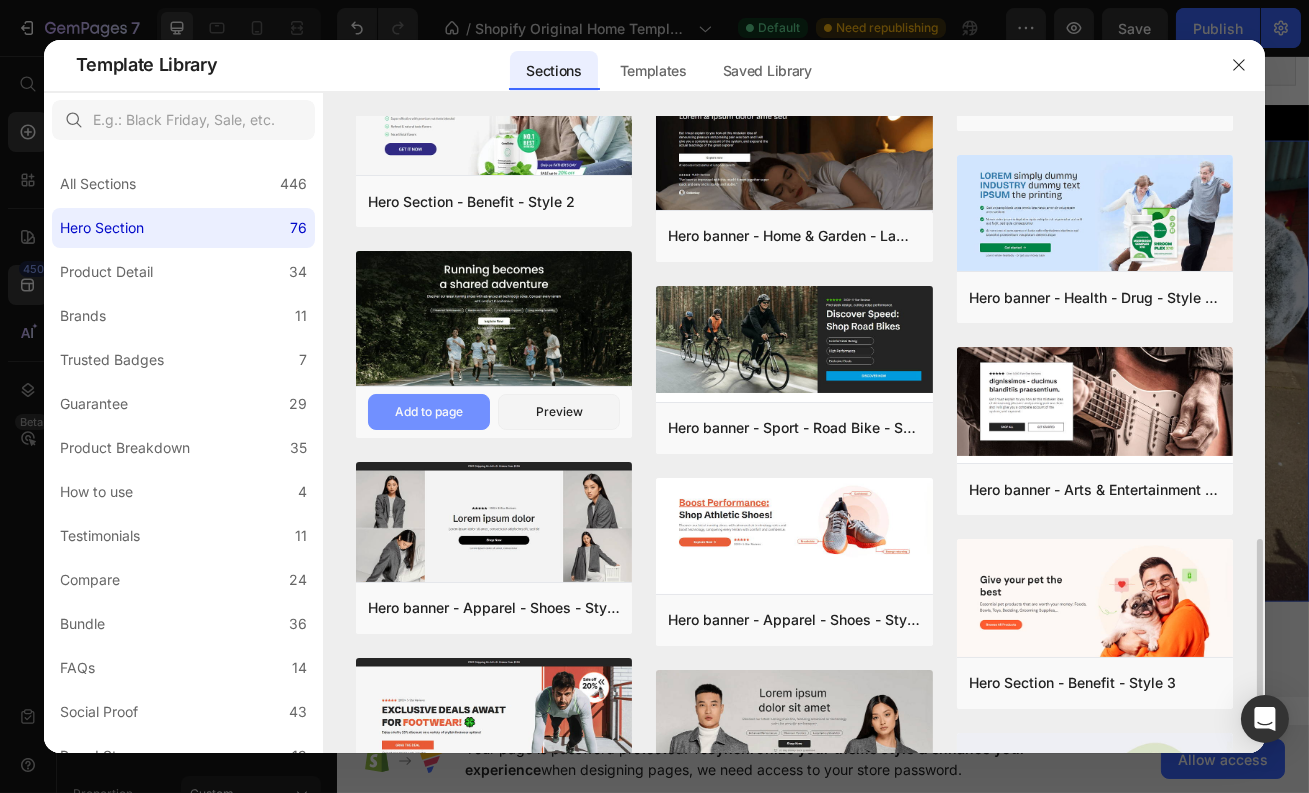 click on "Add to page" at bounding box center (429, 412) 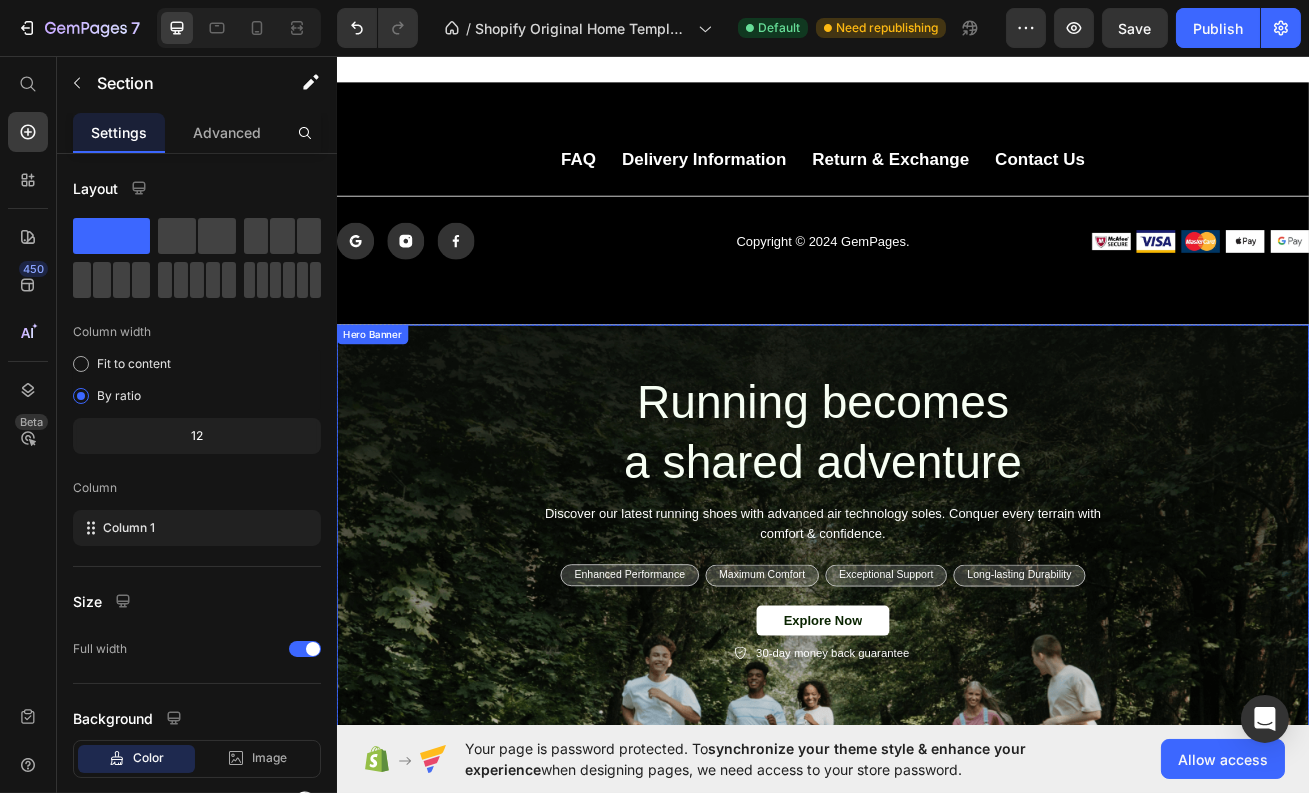 scroll, scrollTop: 5641, scrollLeft: 0, axis: vertical 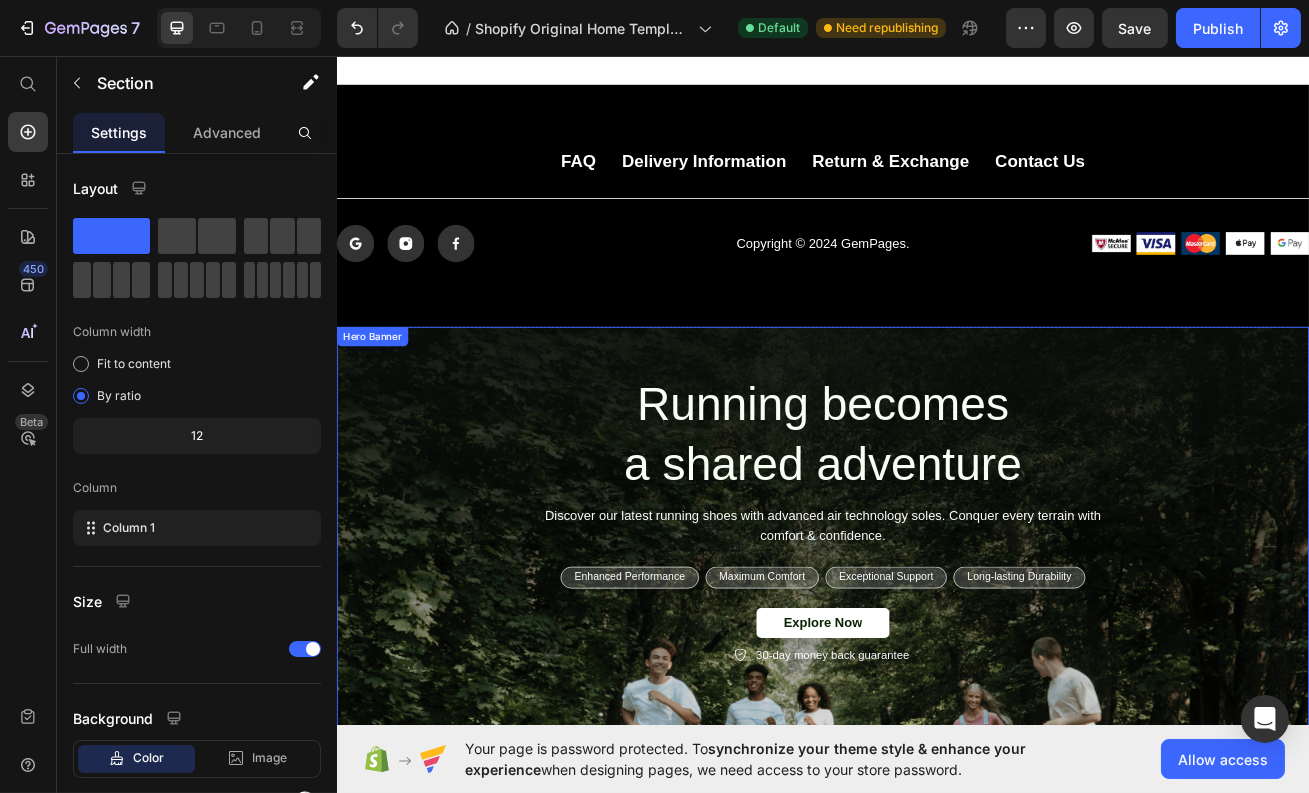 click on "Running becomes a shared adventure Heading Discover our latest running shoes with advanced air technology soles. Conquer every terrain with comfort & confidence. Text Block Enhanced Performance Text Block Row Maximum Comfort Text Block Row Exceptional Support Text Block Row Long-lasting Durability Text Block Row Row Explore Now Button
30-day money back guarantee Item List Row Hero Banner" at bounding box center [936, 741] 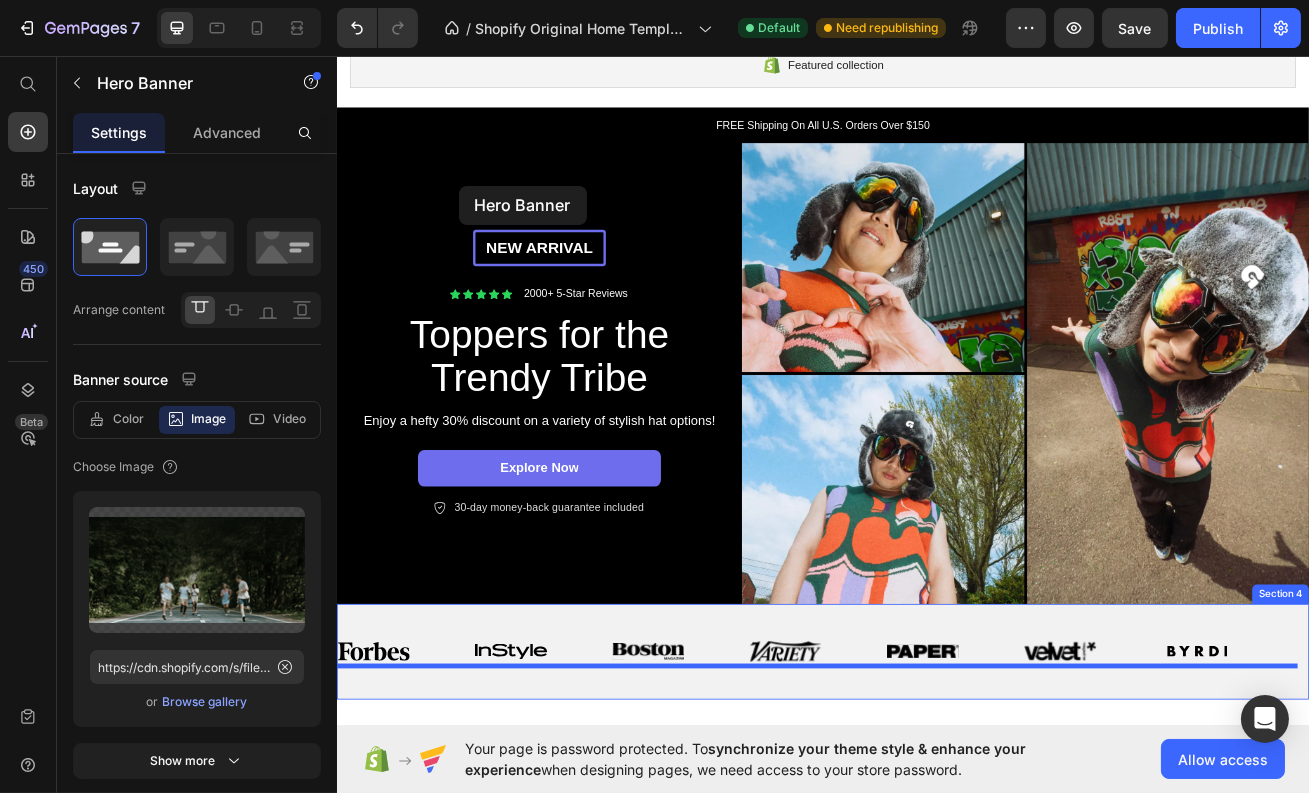 scroll, scrollTop: 0, scrollLeft: 0, axis: both 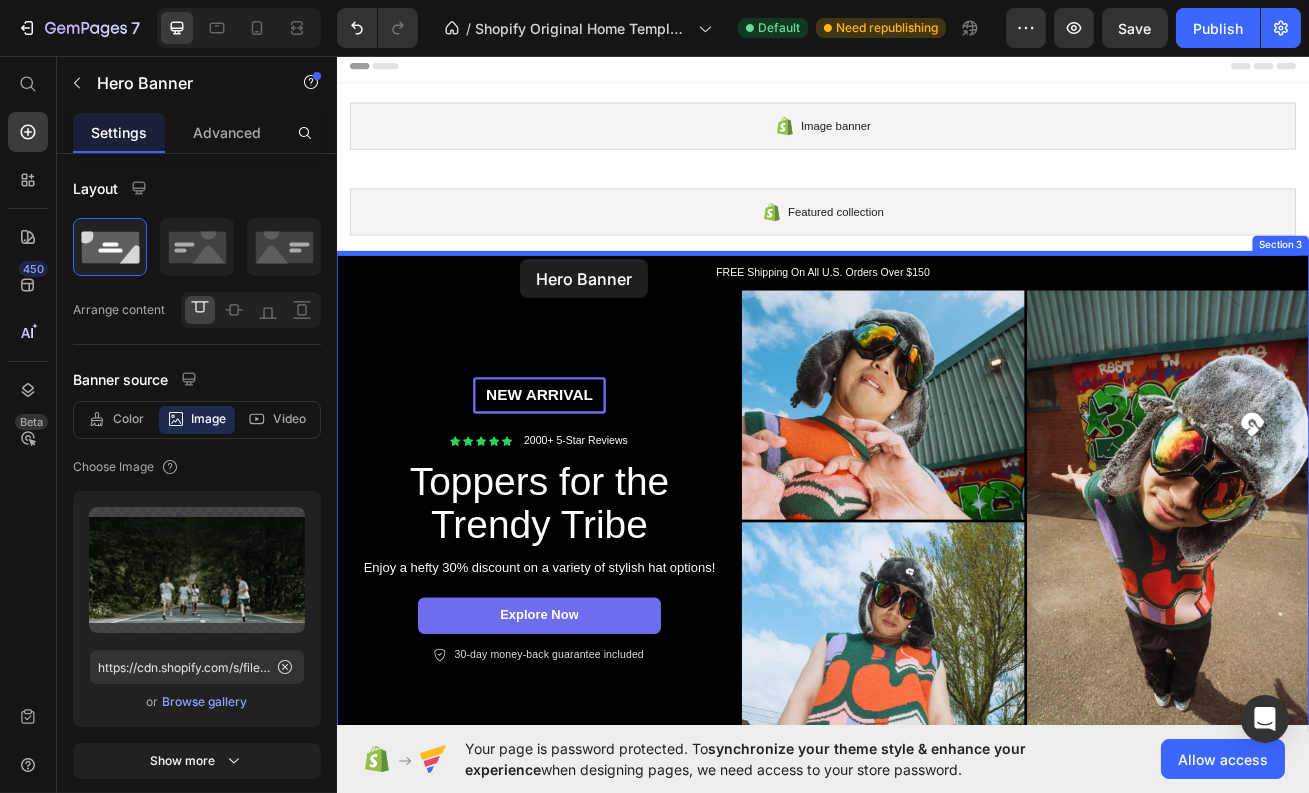 drag, startPoint x: 353, startPoint y: 376, endPoint x: 562, endPoint y: 305, distance: 220.7306 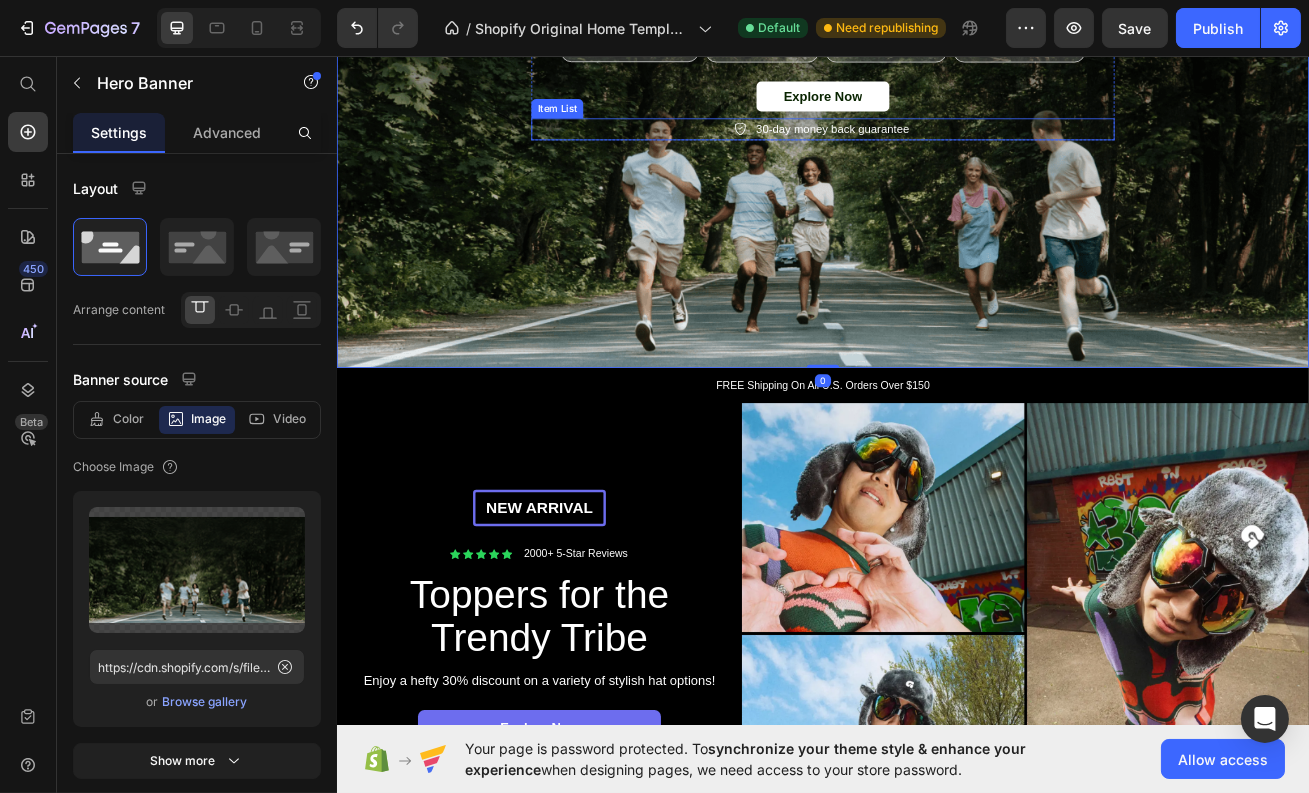 scroll, scrollTop: 561, scrollLeft: 0, axis: vertical 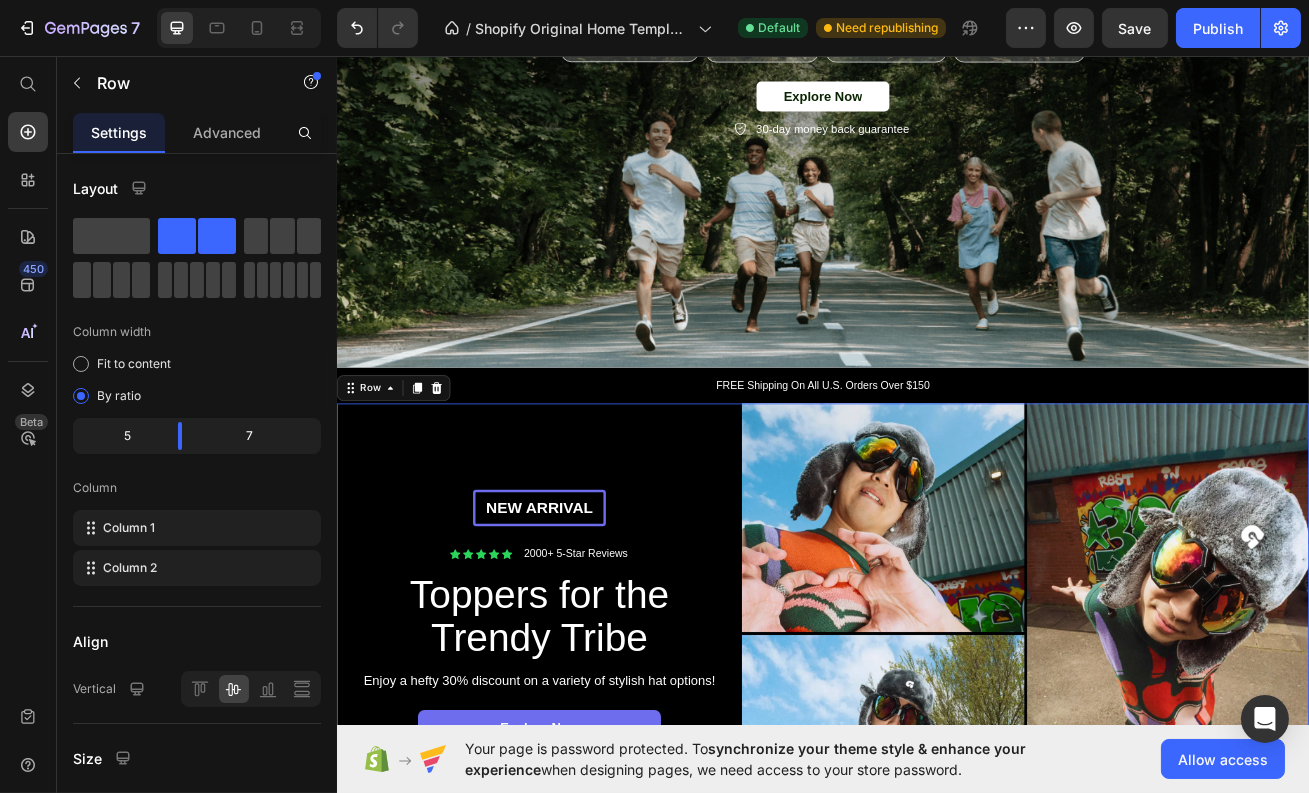 click on "New arrival Text Block Row
Icon
Icon
Icon
Icon
Icon Icon List 2000+ 5-Star Reviews Text Block Row Toppers for the Trendy Tribe Heading Enjoy a hefty 30% discount on a variety of stylish hat options! Text Block explore now Button
Icon 30-day money-back guarantee included  Text Block Row Row" at bounding box center (586, 769) 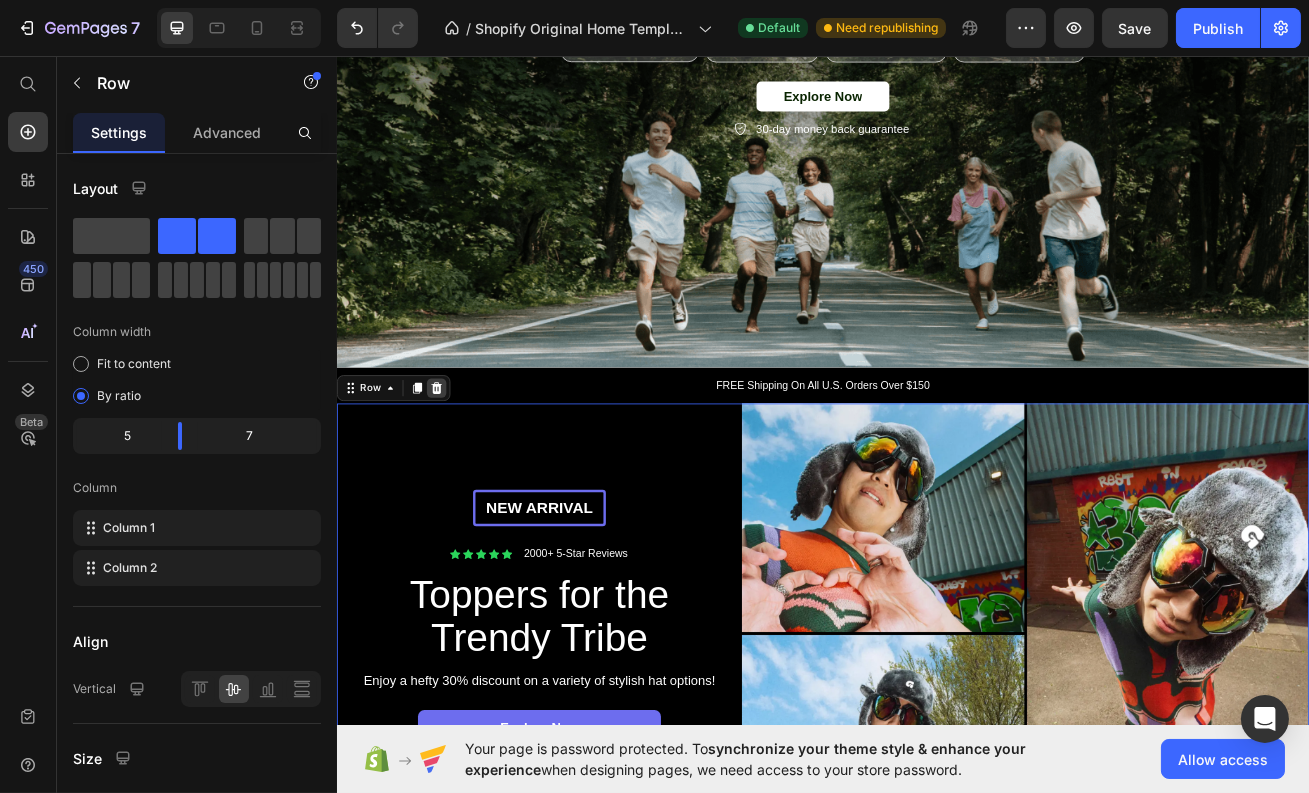 click 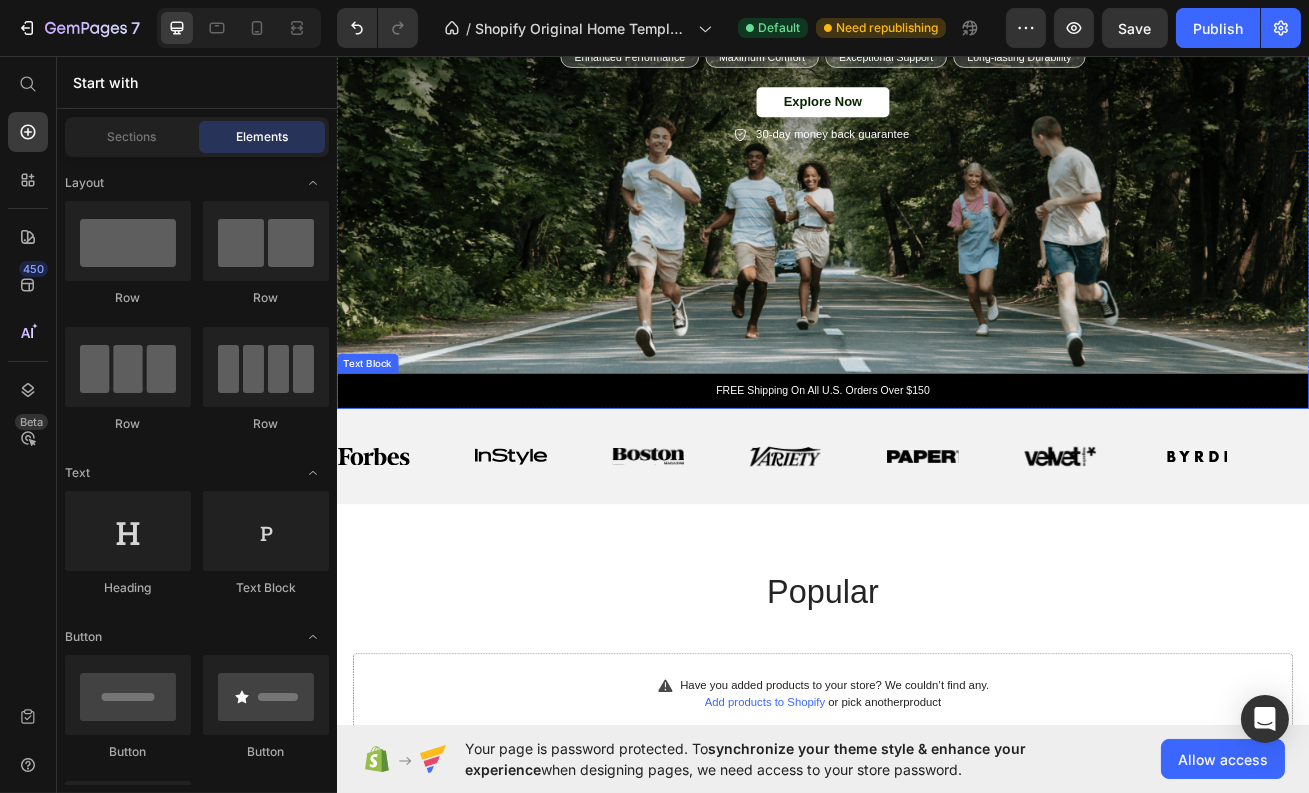 scroll, scrollTop: 903, scrollLeft: 0, axis: vertical 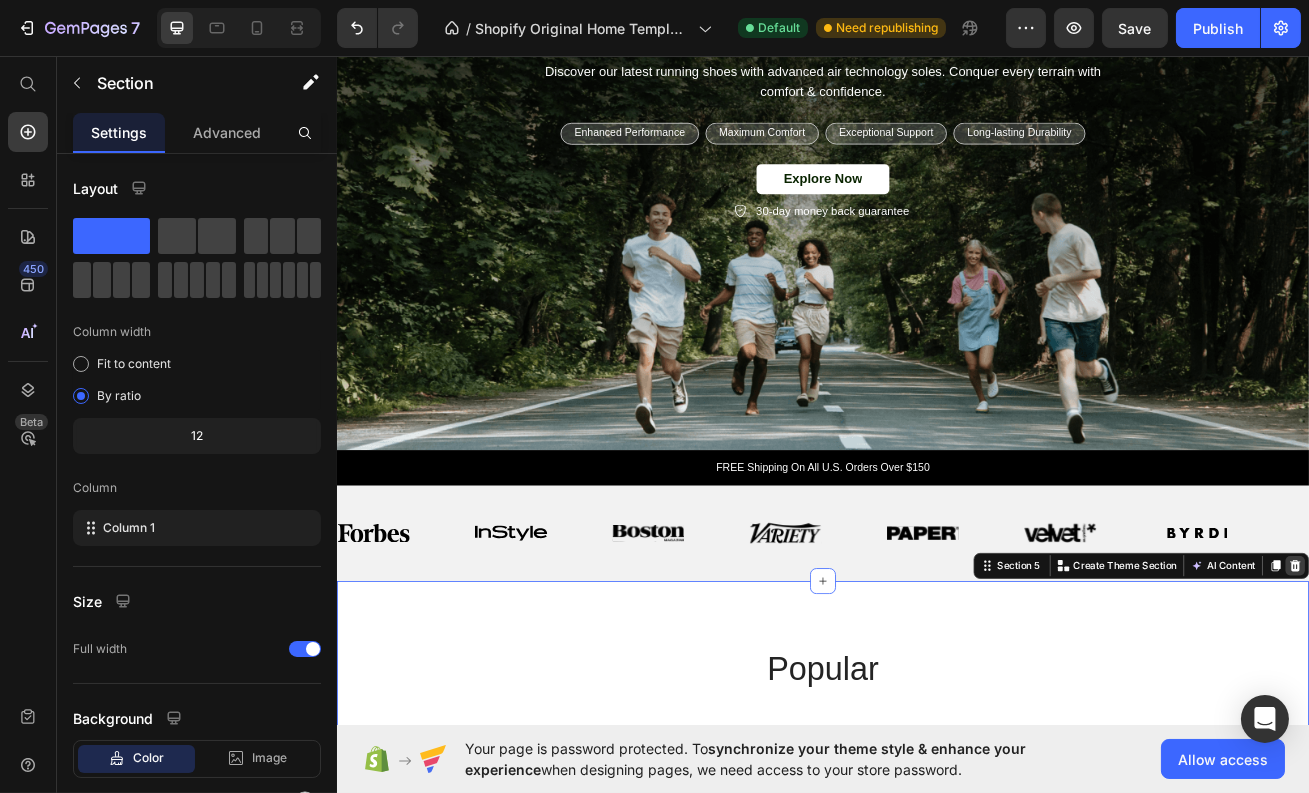 click 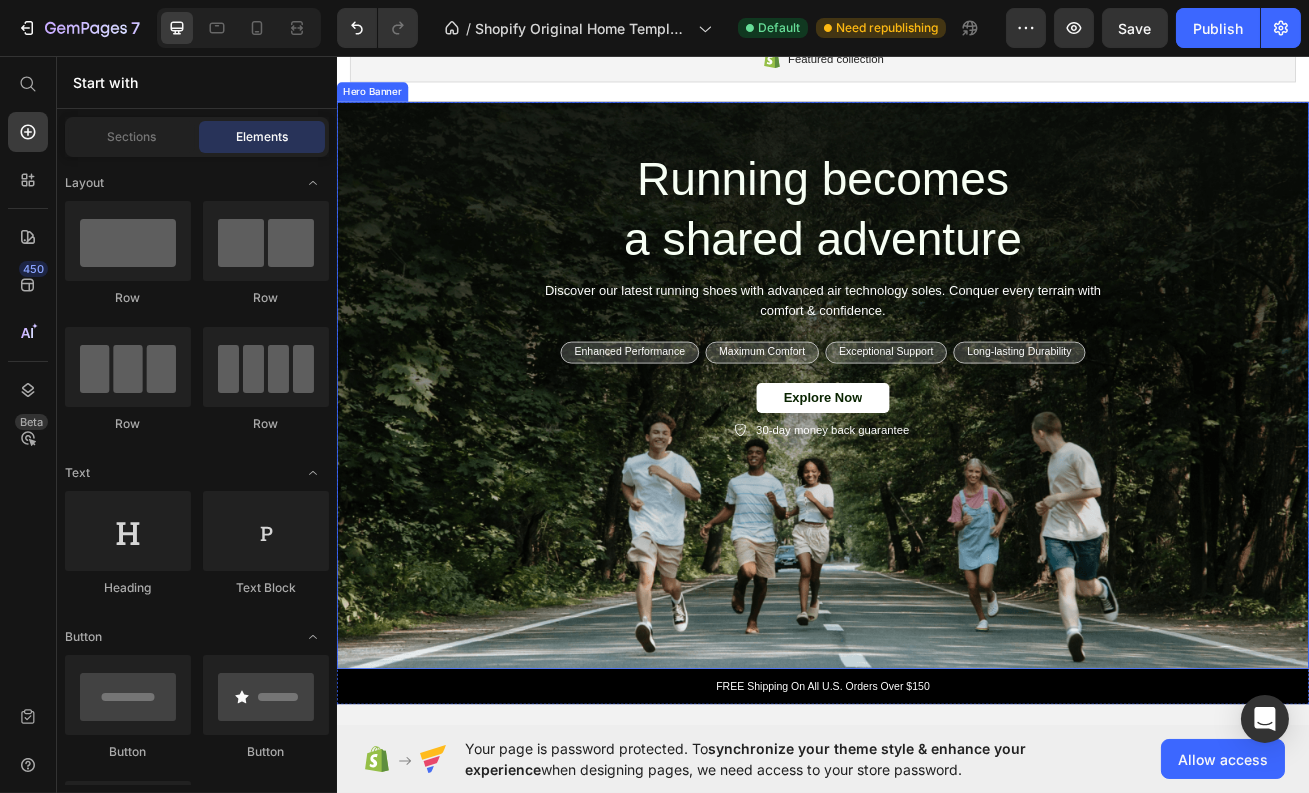 scroll, scrollTop: 190, scrollLeft: 0, axis: vertical 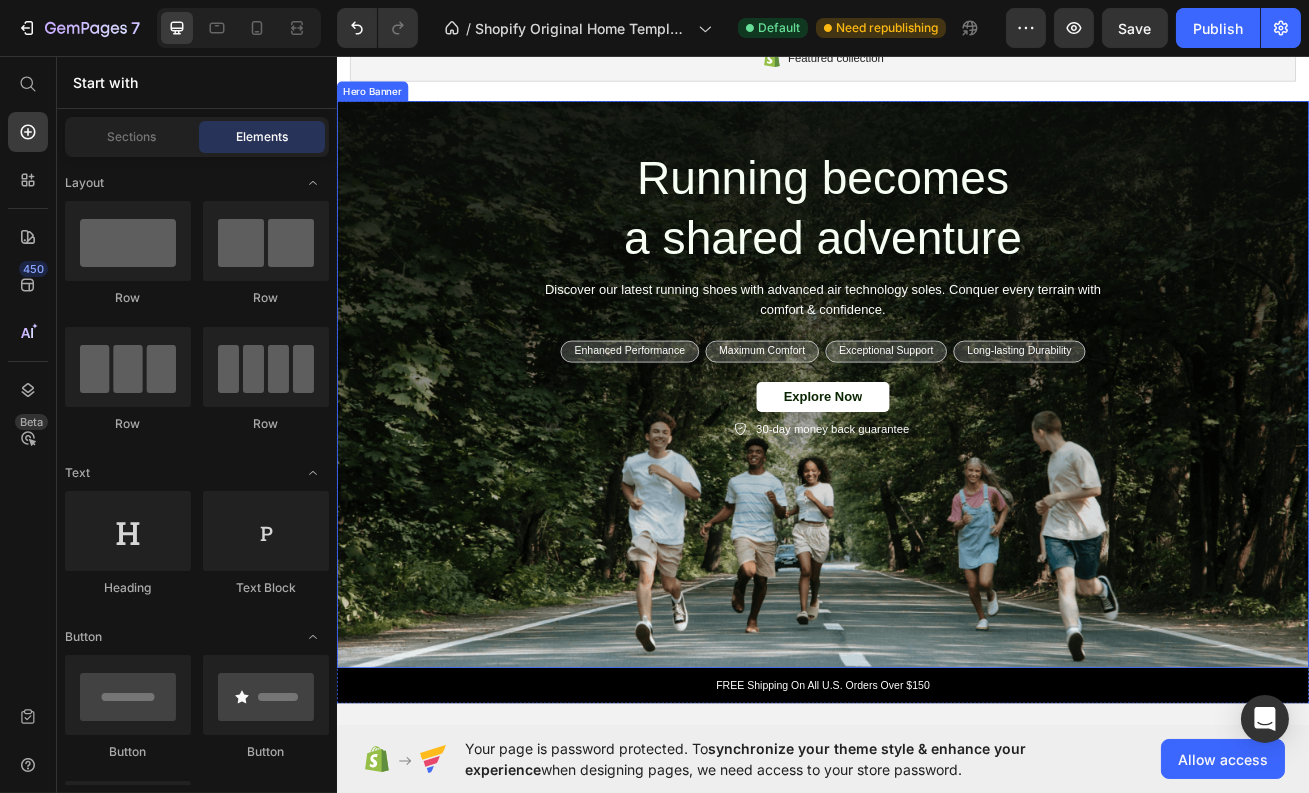 click on "Running becomes a shared adventure Heading Discover our latest running shoes with advanced air technology soles. Conquer every terrain with comfort & confidence. Text Block Enhanced Performance Text Block Row Maximum Comfort Text Block Row Exceptional Support Text Block Row Long-lasting Durability Text Block Row Row Explore Now Button
30-day money back guarantee Item List Row" at bounding box center (936, 349) 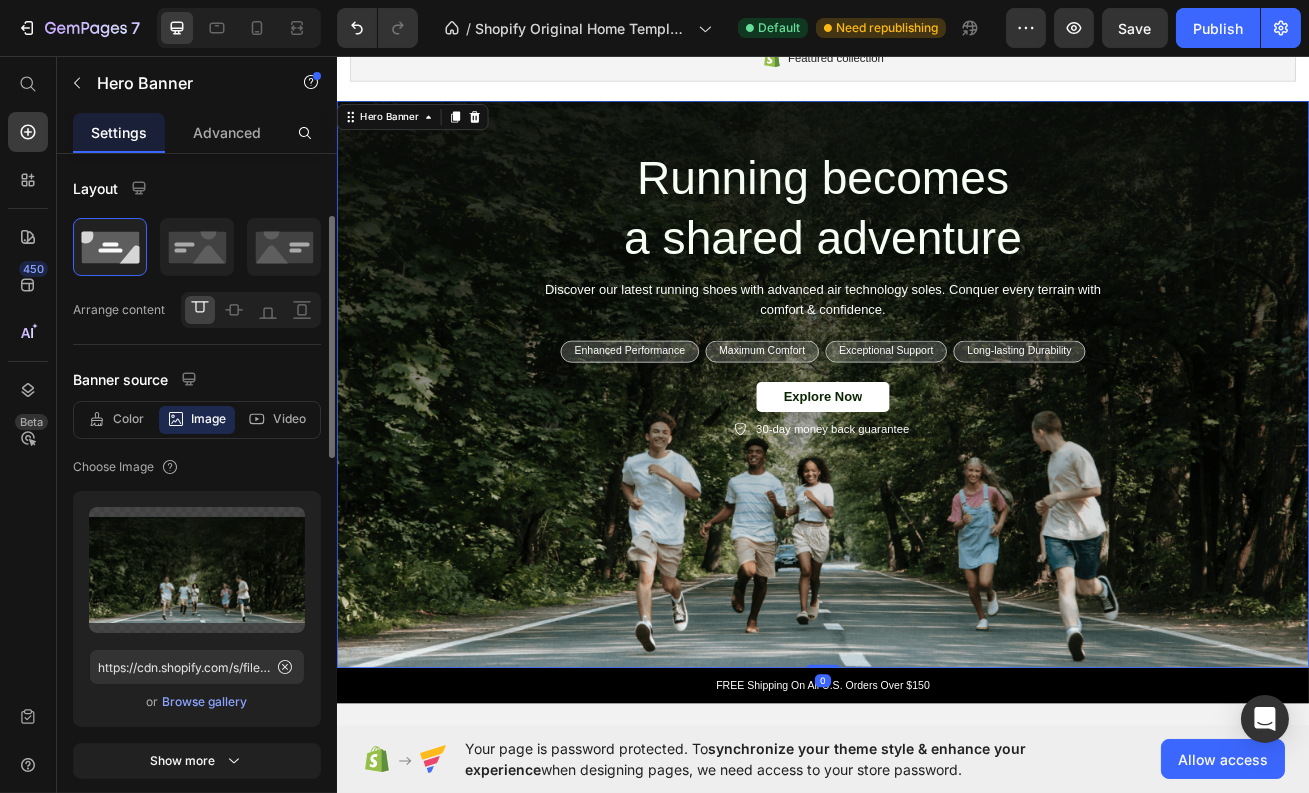 scroll, scrollTop: 70, scrollLeft: 0, axis: vertical 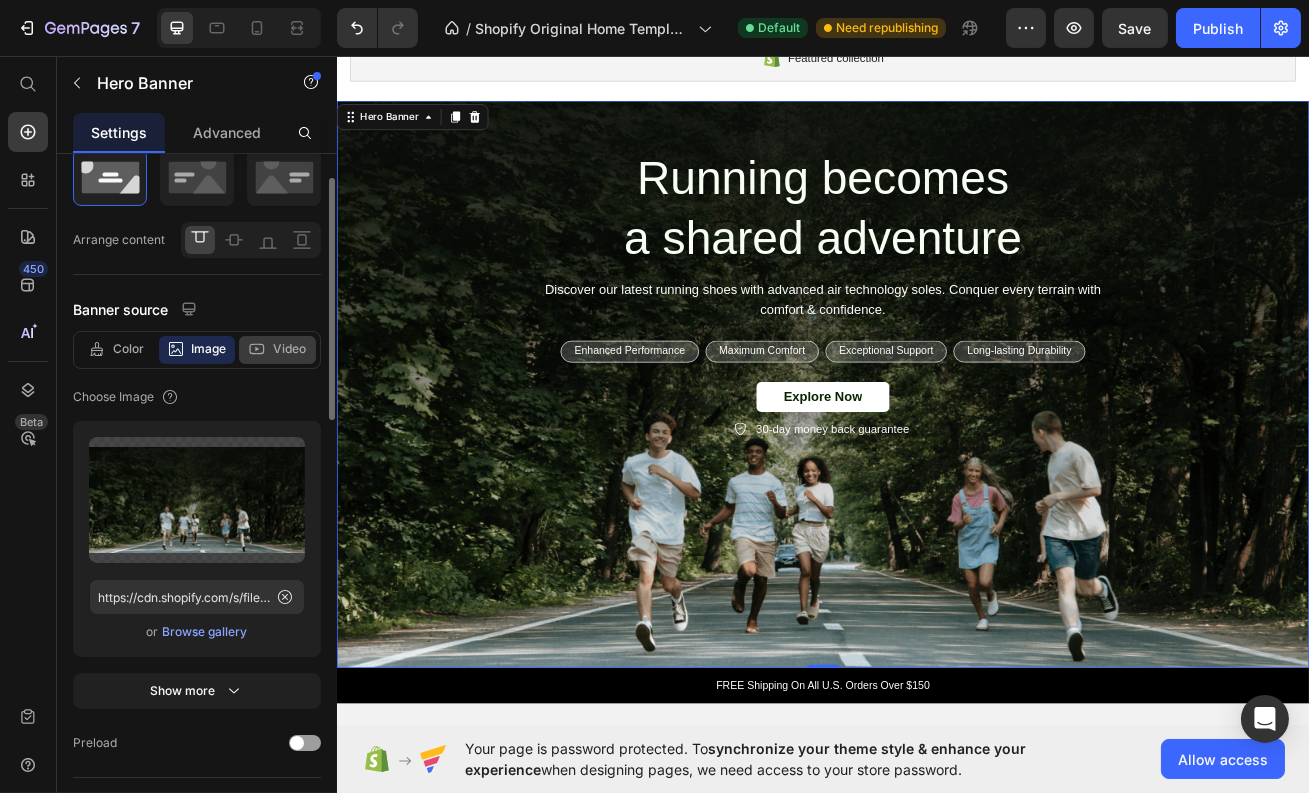 click on "Video" at bounding box center [289, 349] 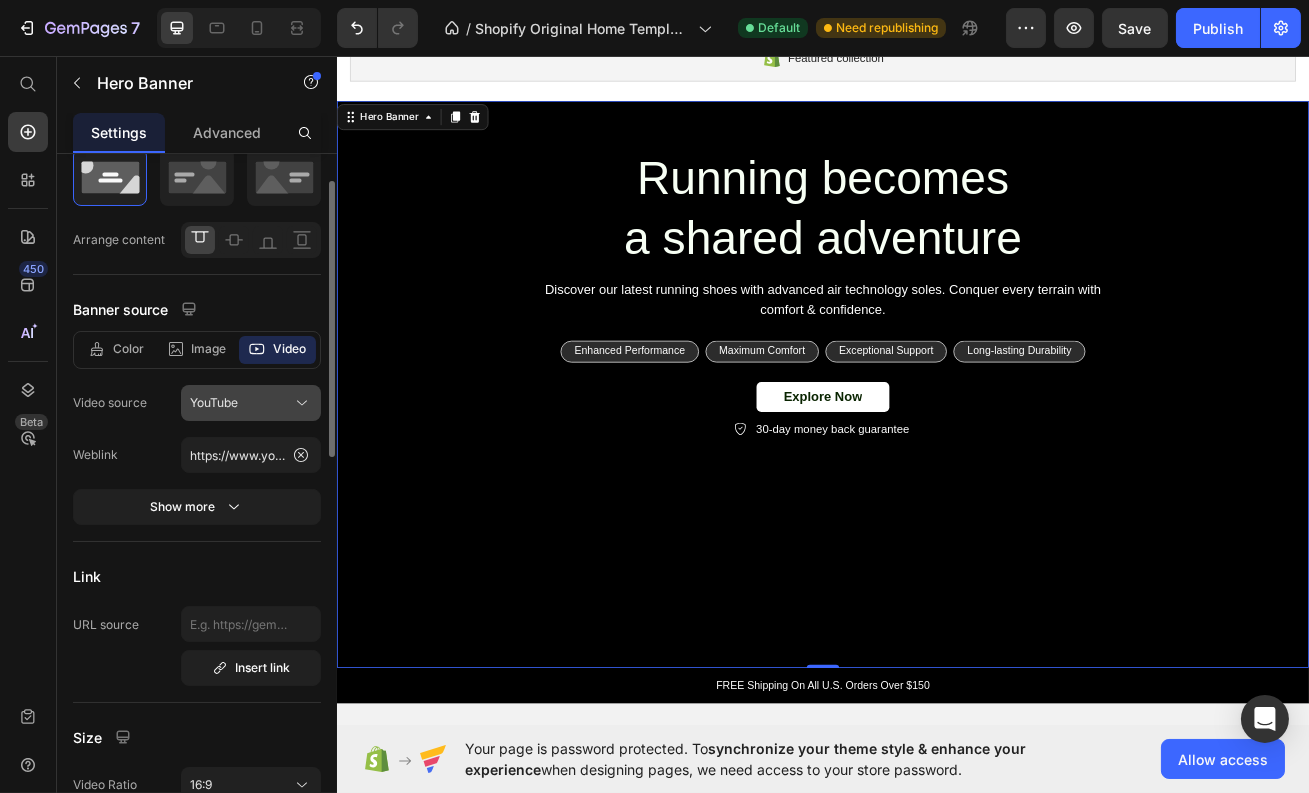 click on "YouTube" 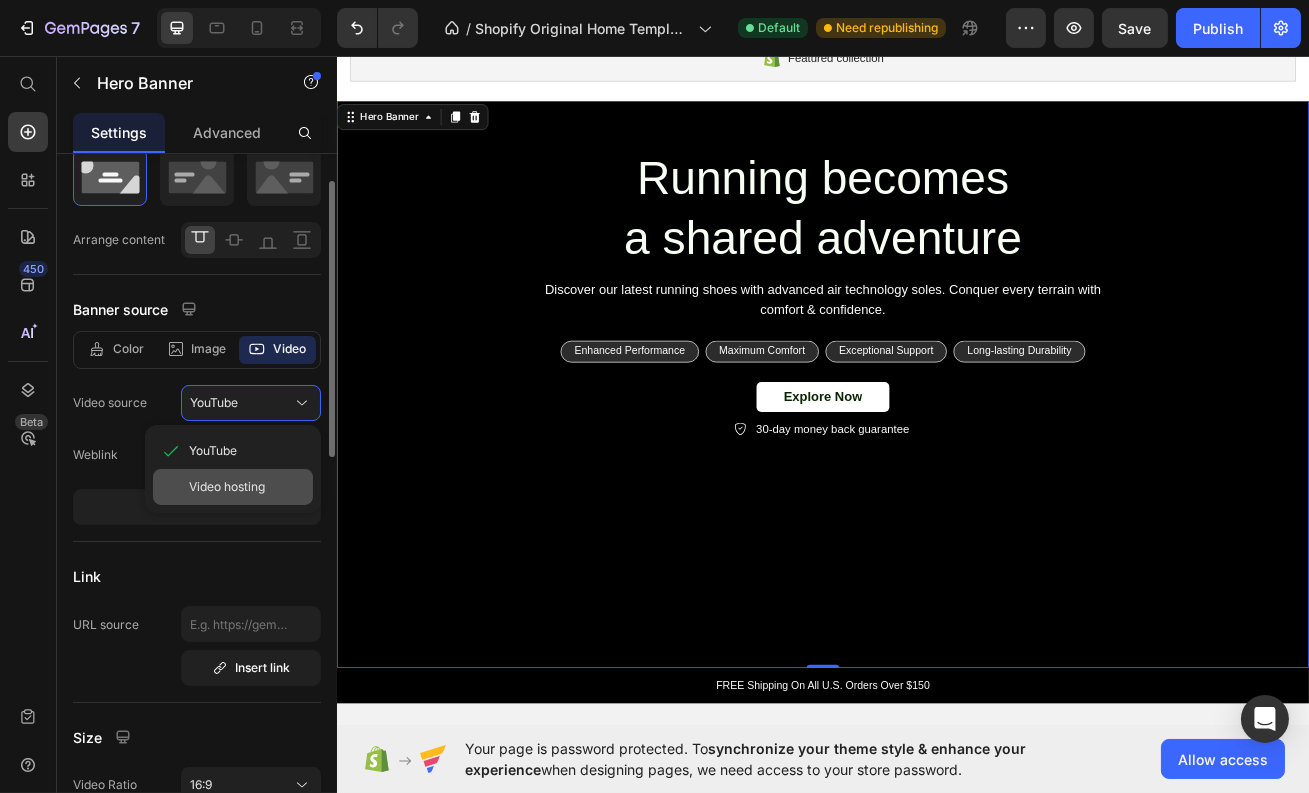 click on "Video hosting" at bounding box center (227, 487) 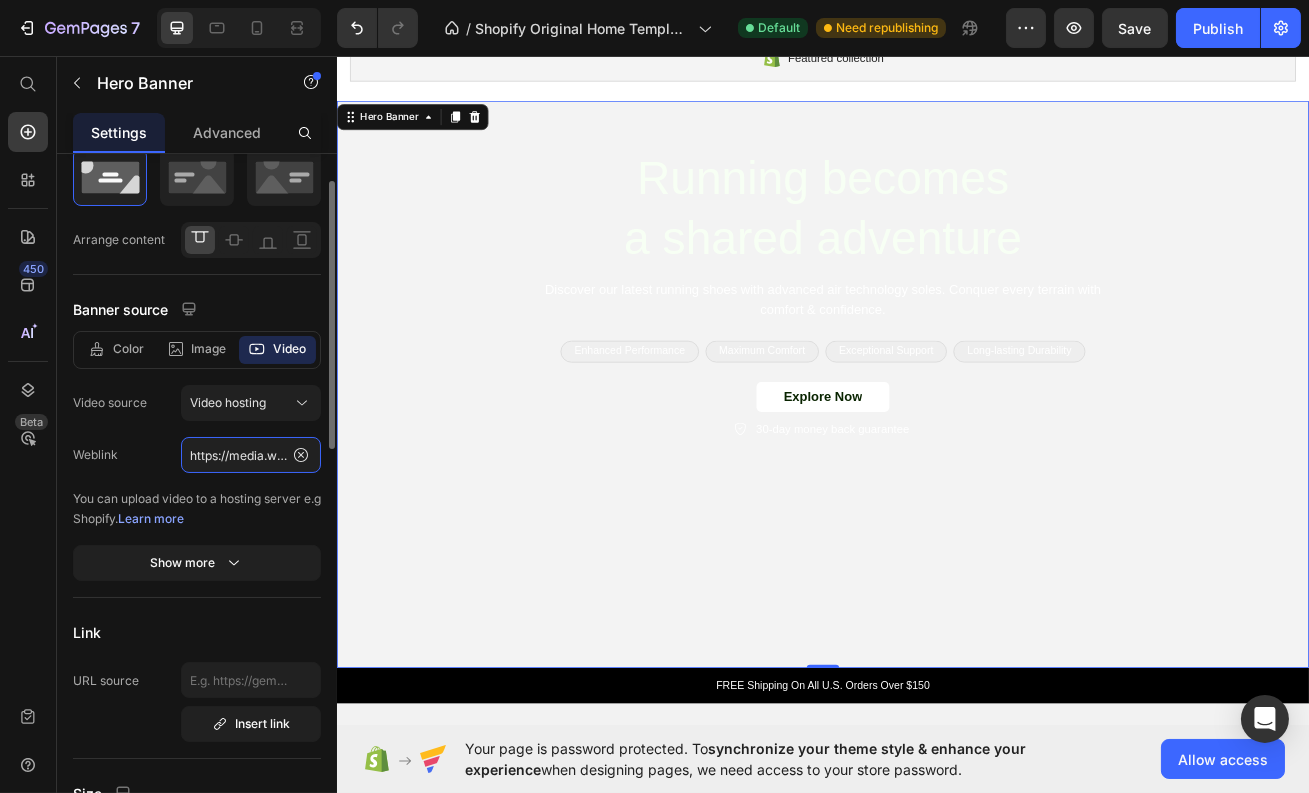 click on "https://media.w3.org/2010/05/sintel/trailer.mp4" 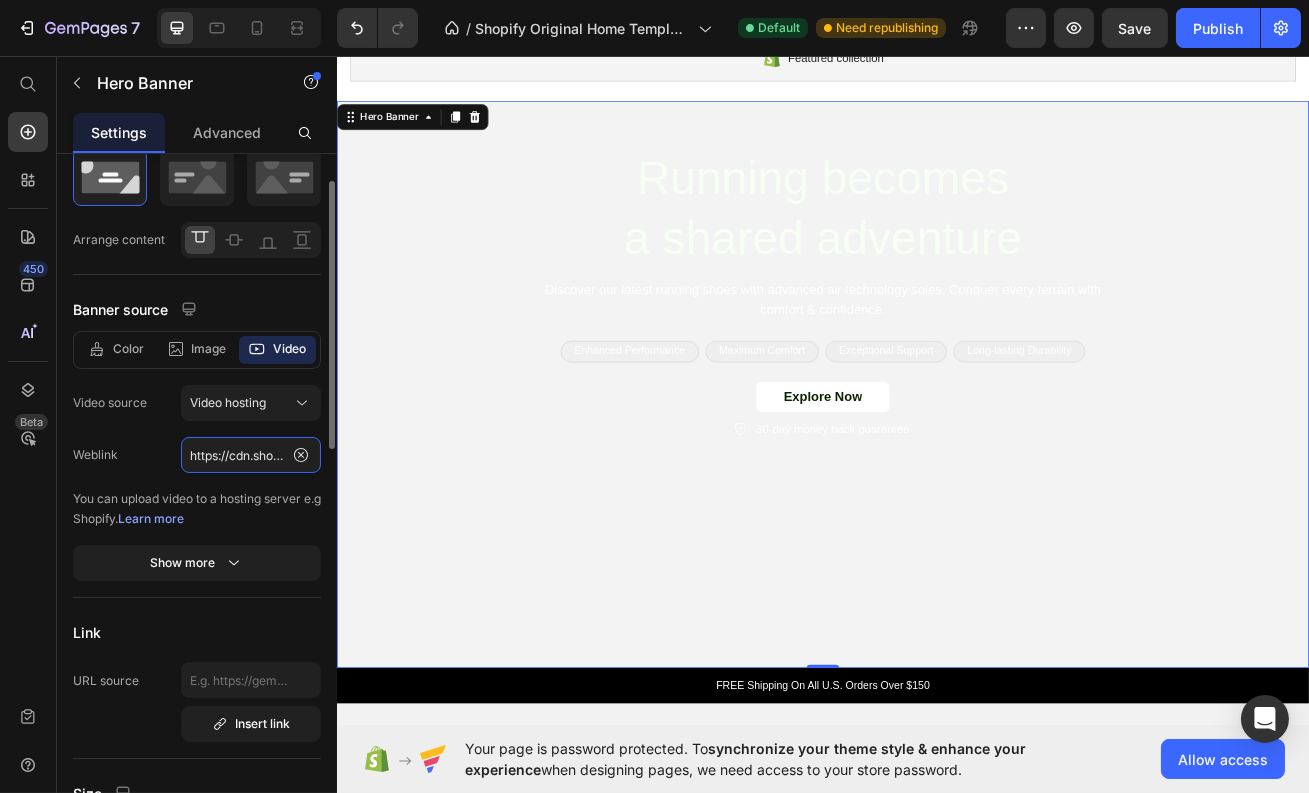 scroll, scrollTop: 0, scrollLeft: 363, axis: horizontal 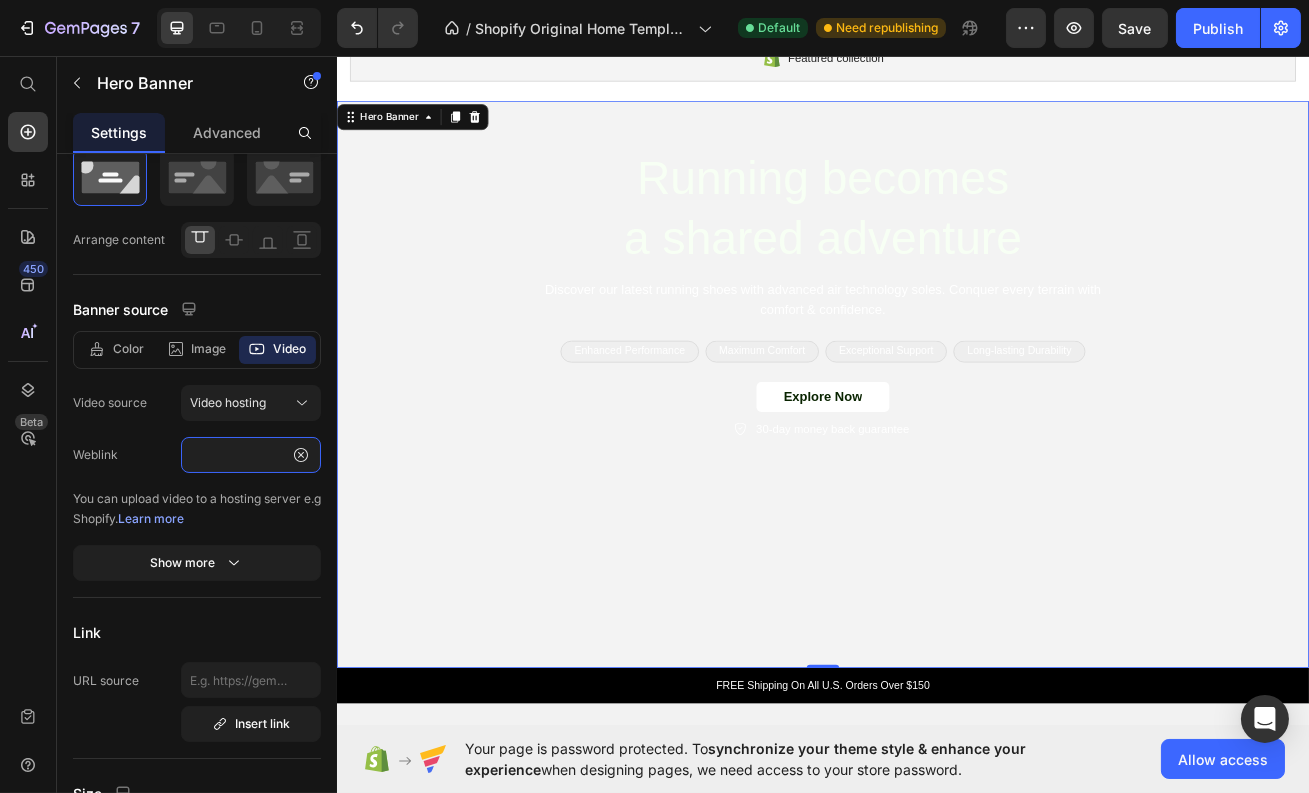 type on "https://cdn.shopify.com/videos/c/o/v/278bd65ff70b44d9aaf7c710b3e2ae33.mp4" 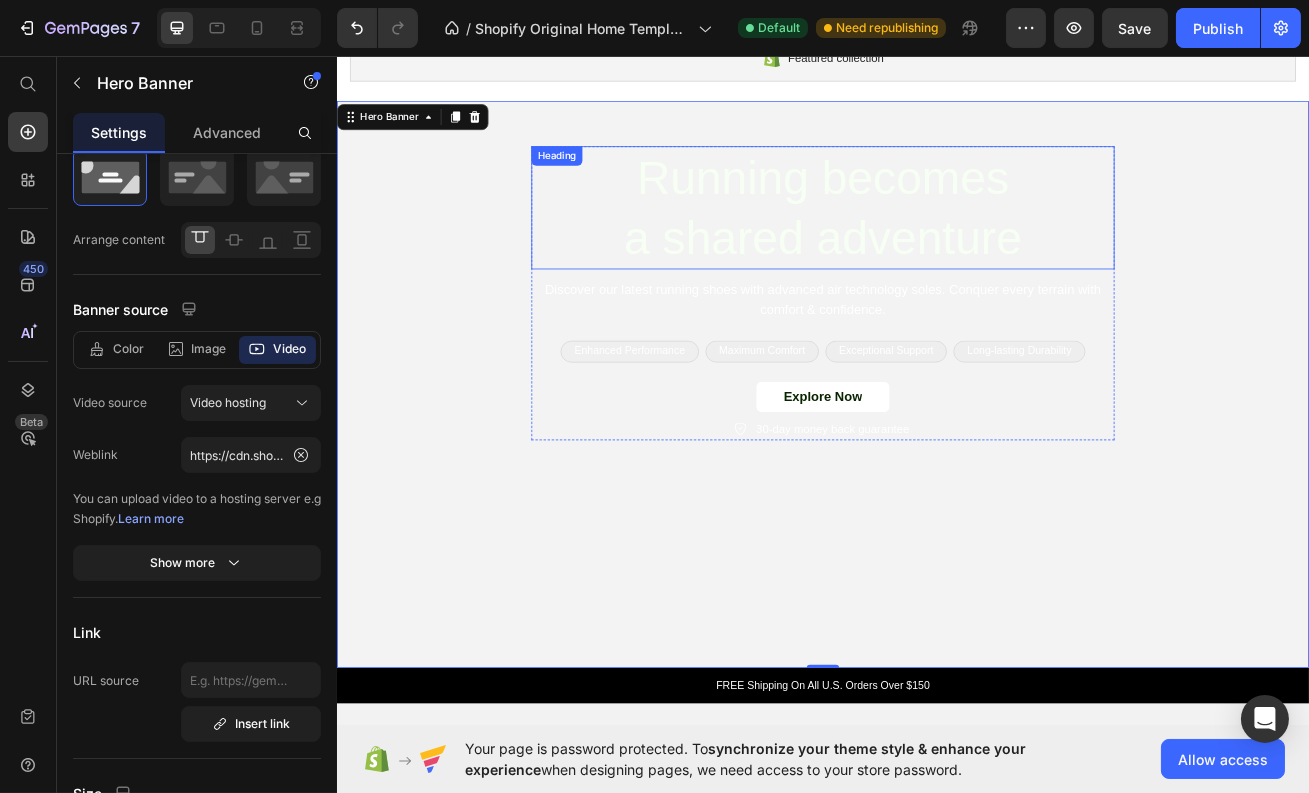 click on "Running becomes a shared adventure" at bounding box center (936, 244) 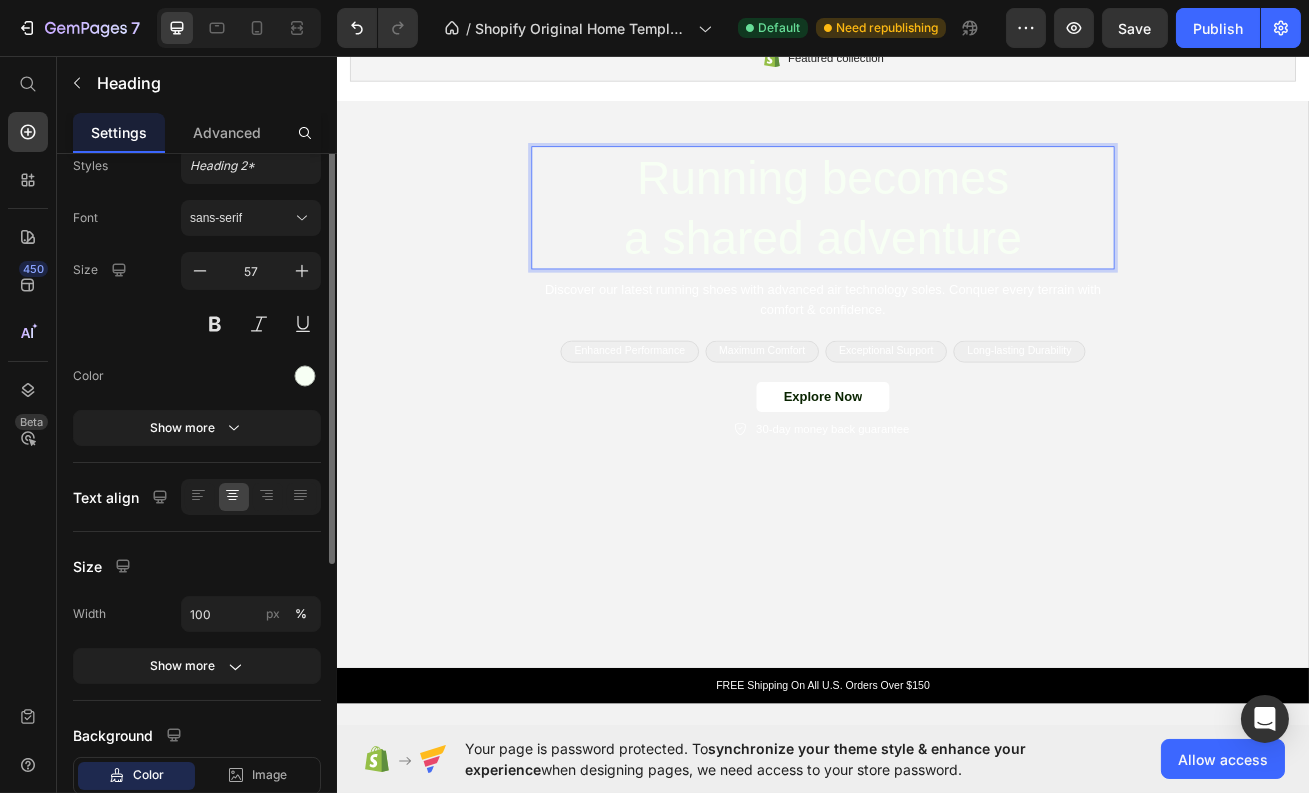 scroll, scrollTop: 0, scrollLeft: 0, axis: both 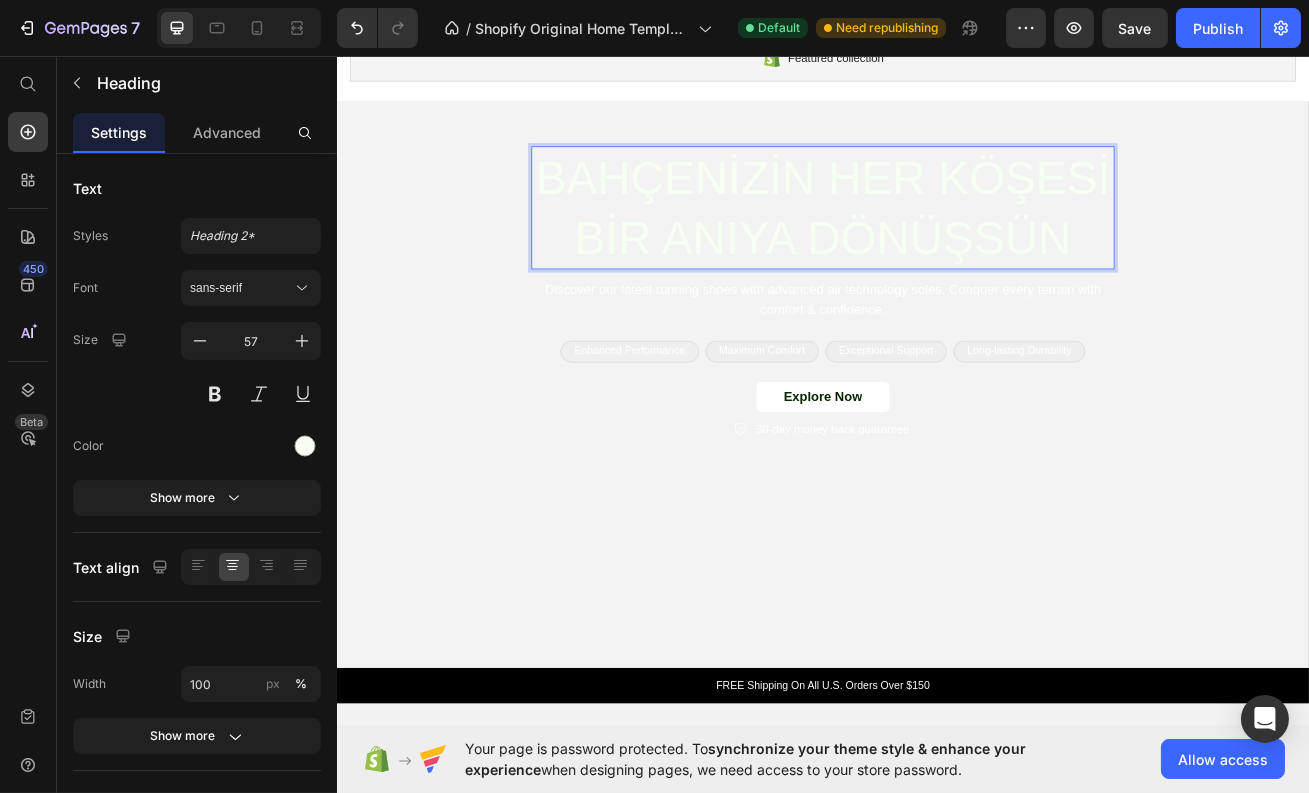 click on "BAHÇENİZİN HER KÖŞESİ BİR ANIYA DÖNÜŞSÜN" at bounding box center [936, 244] 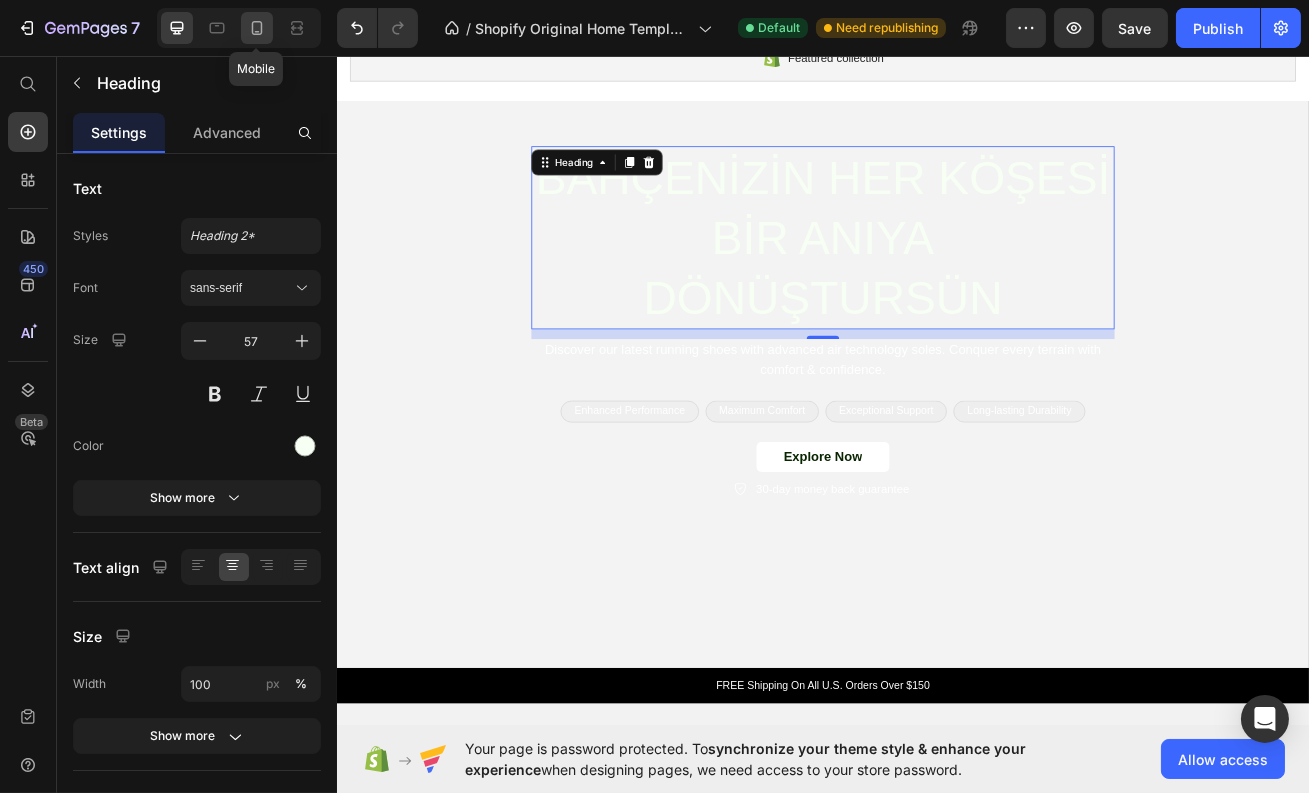click 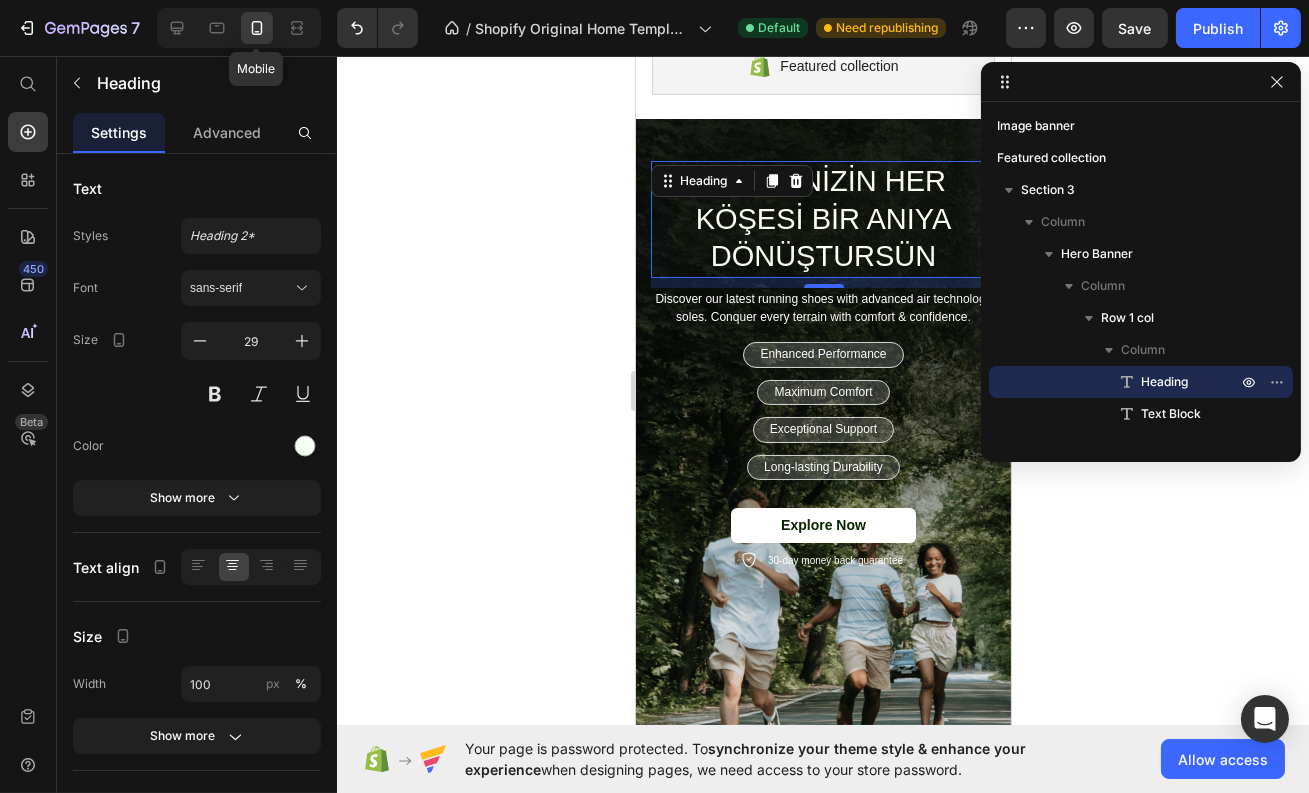 scroll, scrollTop: 223, scrollLeft: 0, axis: vertical 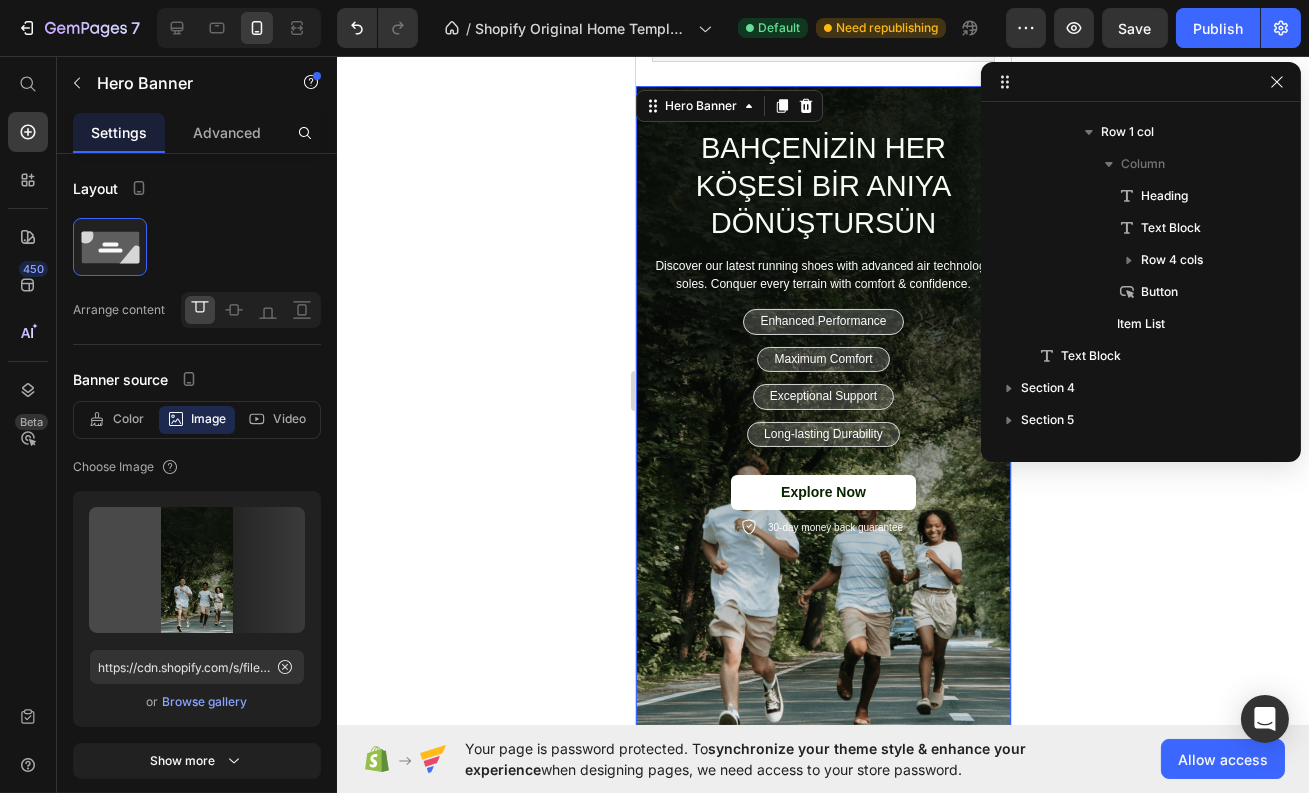 click on "BAHÇENİZİN HER KÖŞESİ BİR ANIYA DÖNÜŞTURSÜN Heading Discover our latest running shoes with advanced air technology soles. Conquer every terrain with comfort & confidence. Text Block Enhanced Performance Text Block Row Maximum Comfort Text Block Row Exceptional Support Text Block Row Long-lasting Durability Text Block Row Row Explore Now Button
30-day money back guarantee Item List Row" at bounding box center [822, 335] 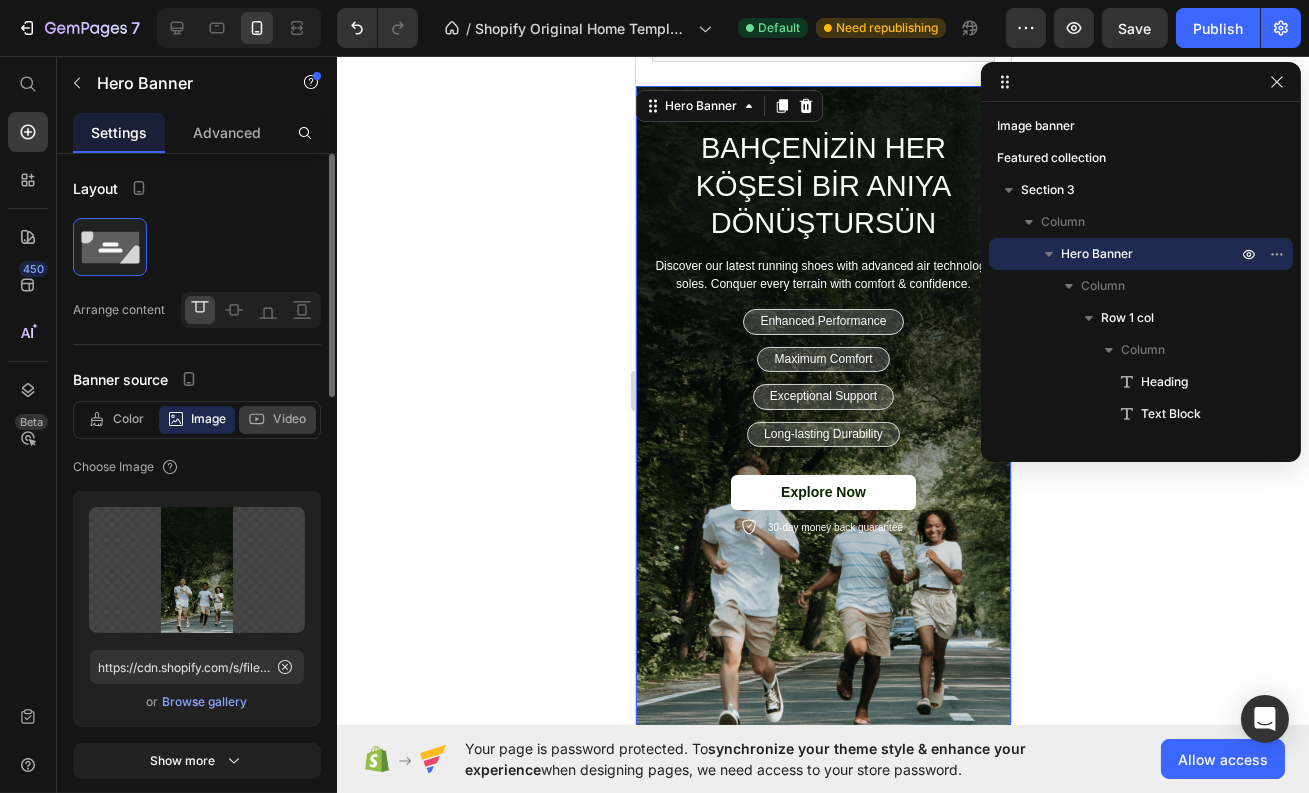 click on "Video" at bounding box center (289, 419) 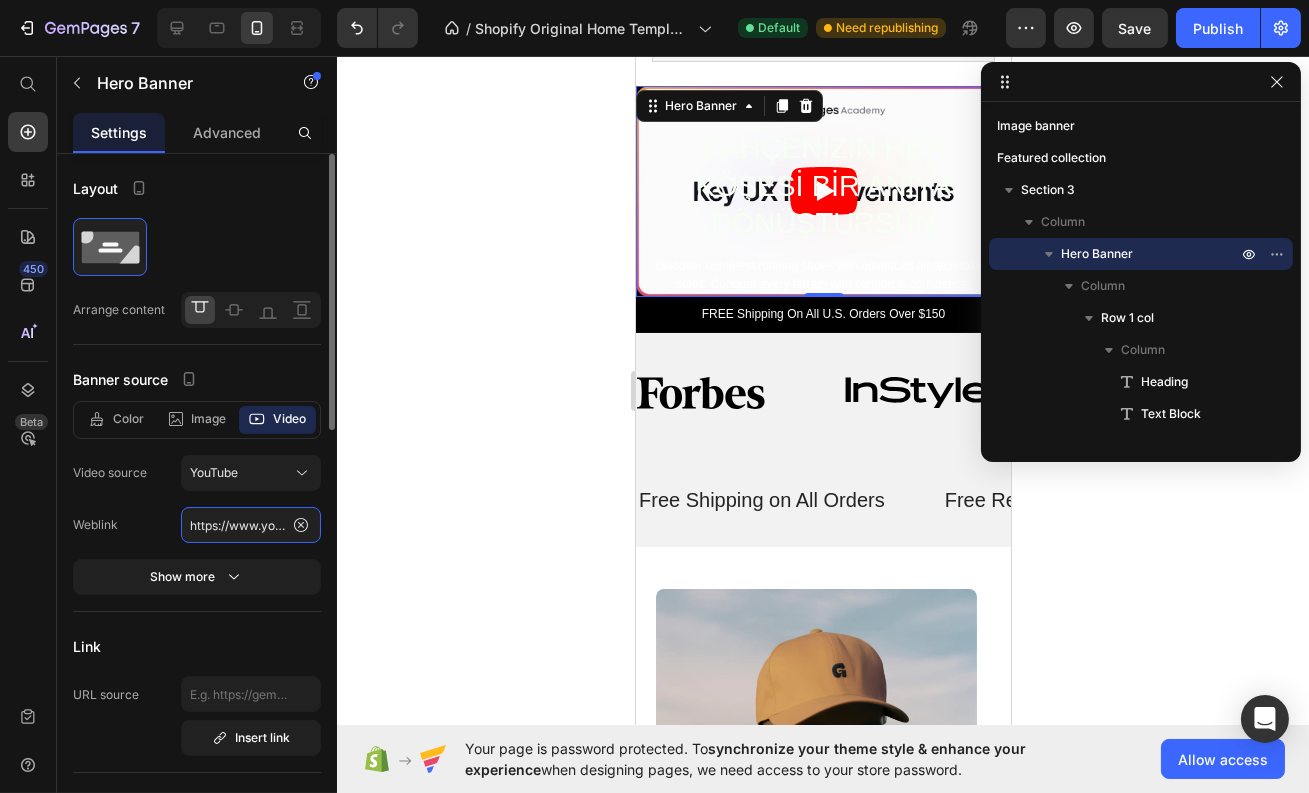 click on "https://www.youtube.com/watch?v=cyzh48XRS4M" 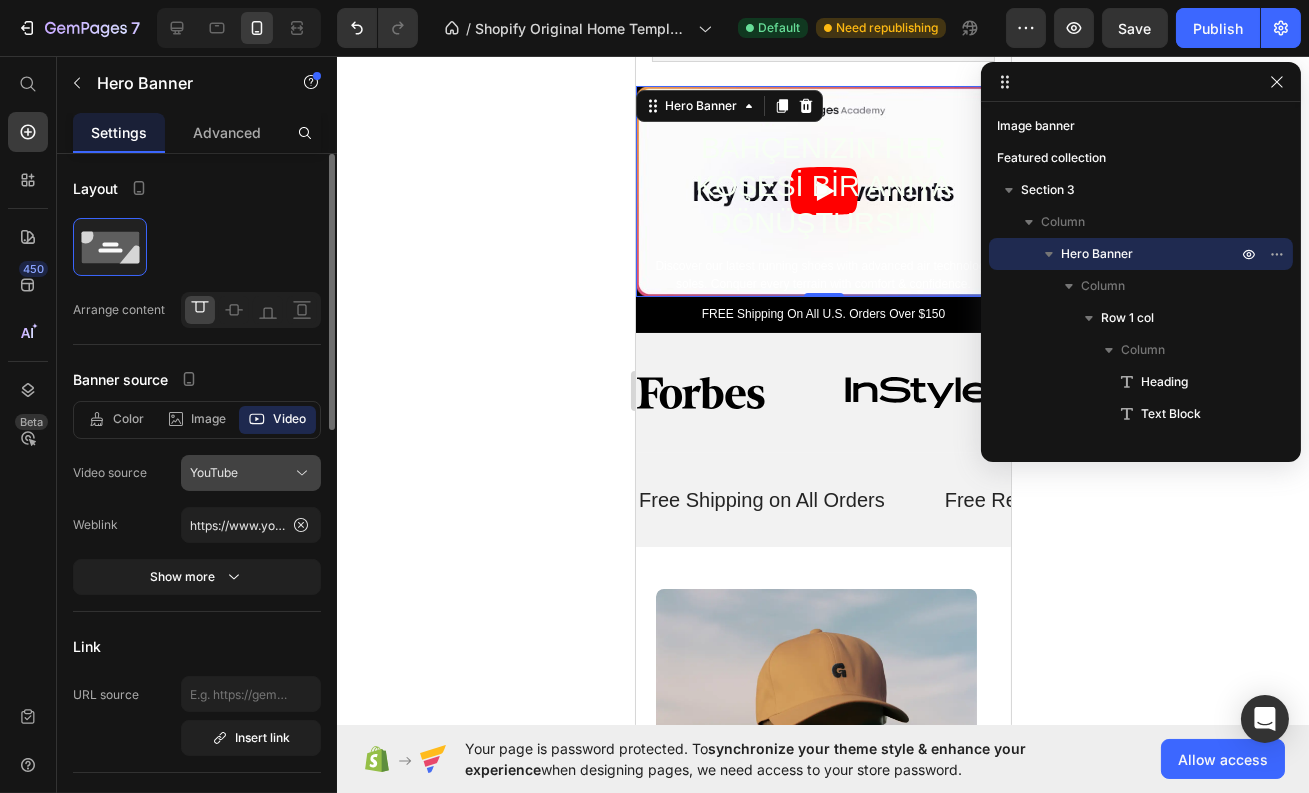 click on "YouTube" at bounding box center [251, 473] 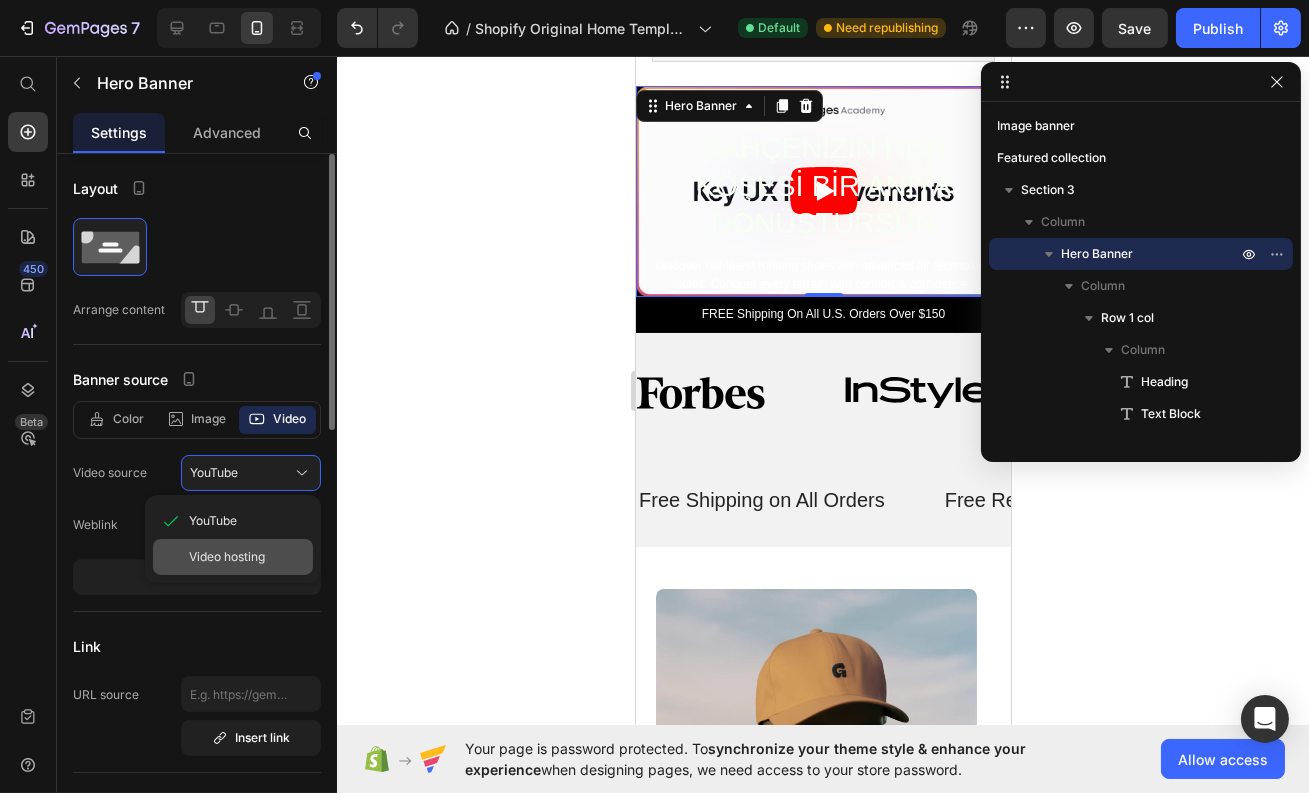 click on "Video hosting" at bounding box center (227, 557) 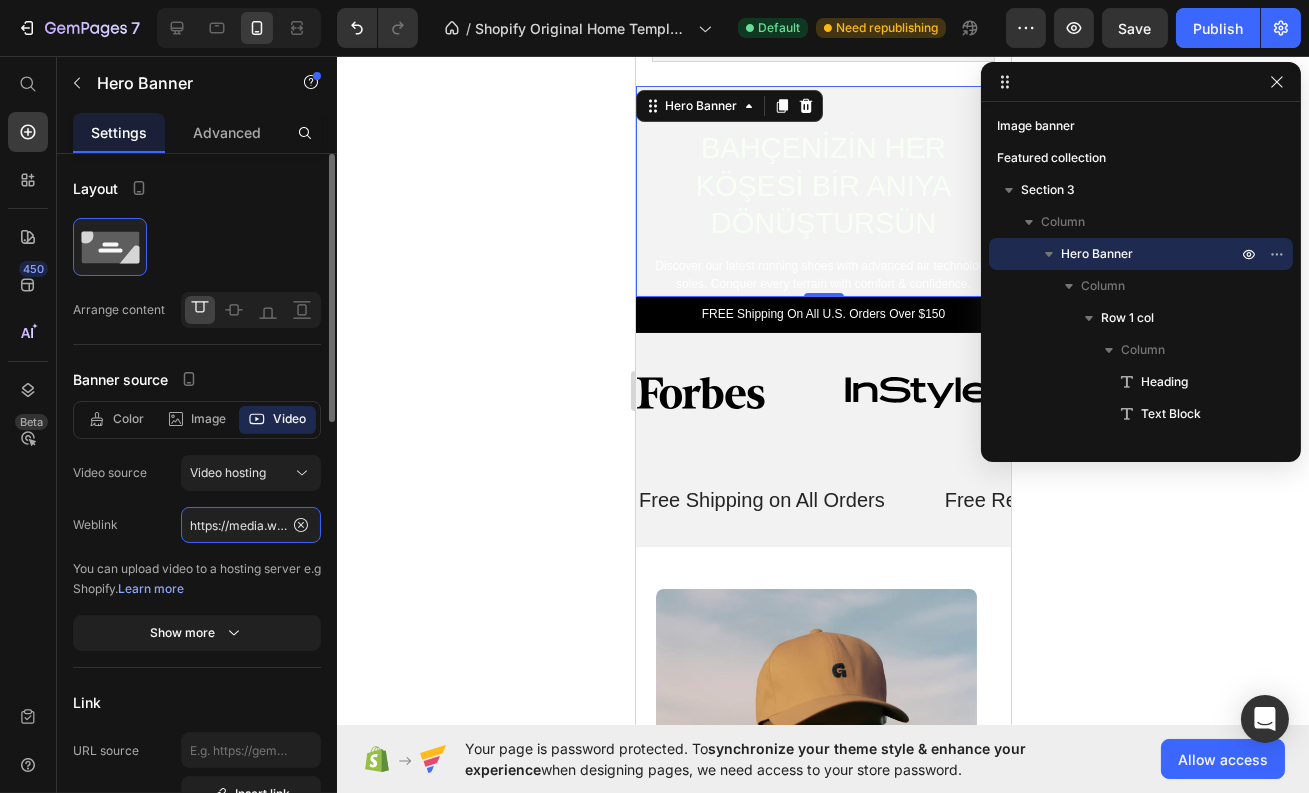 click on "https://media.w3.org/2010/05/sintel/trailer.mp4" 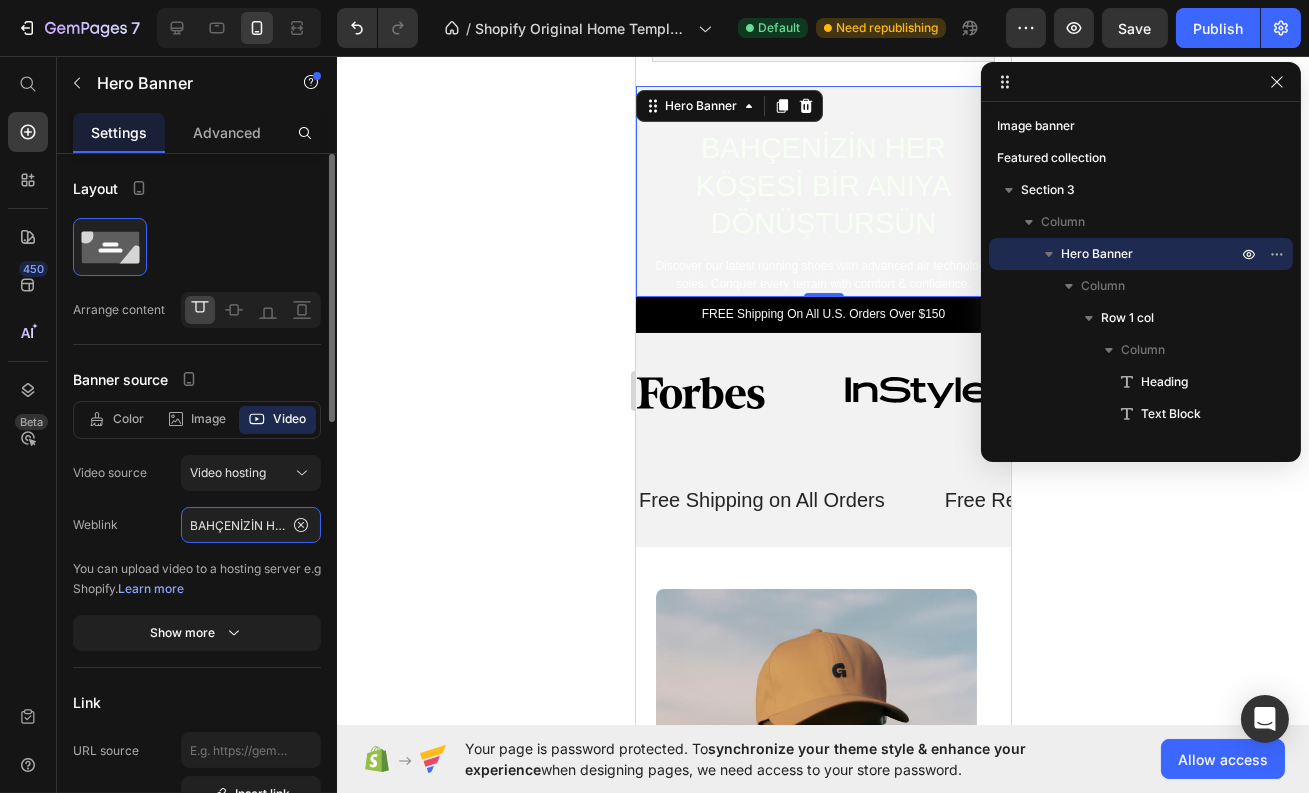 scroll, scrollTop: 0, scrollLeft: 181, axis: horizontal 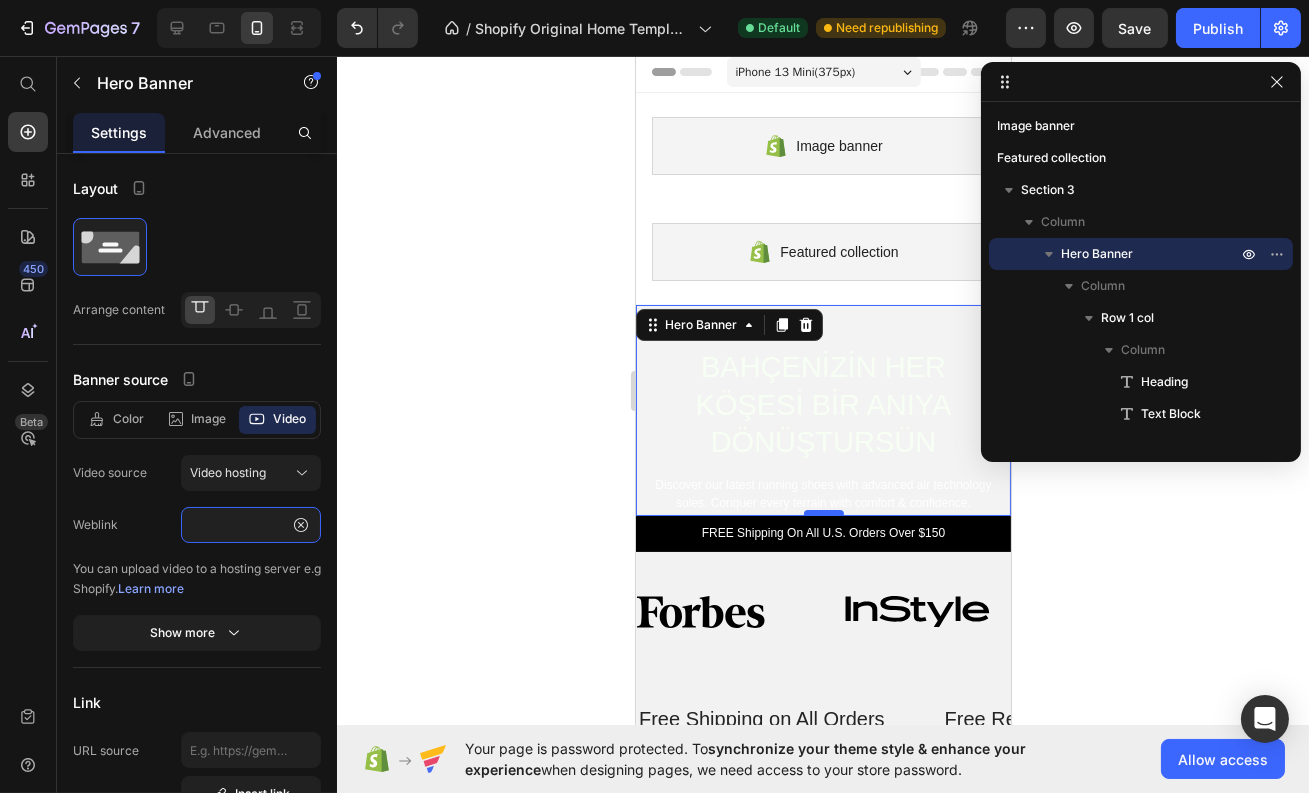 type on "https://cdn.shopify.com/videos/c/o/v/278bd65ff70b44d9aaf7c710b3e2ae33.mp4" 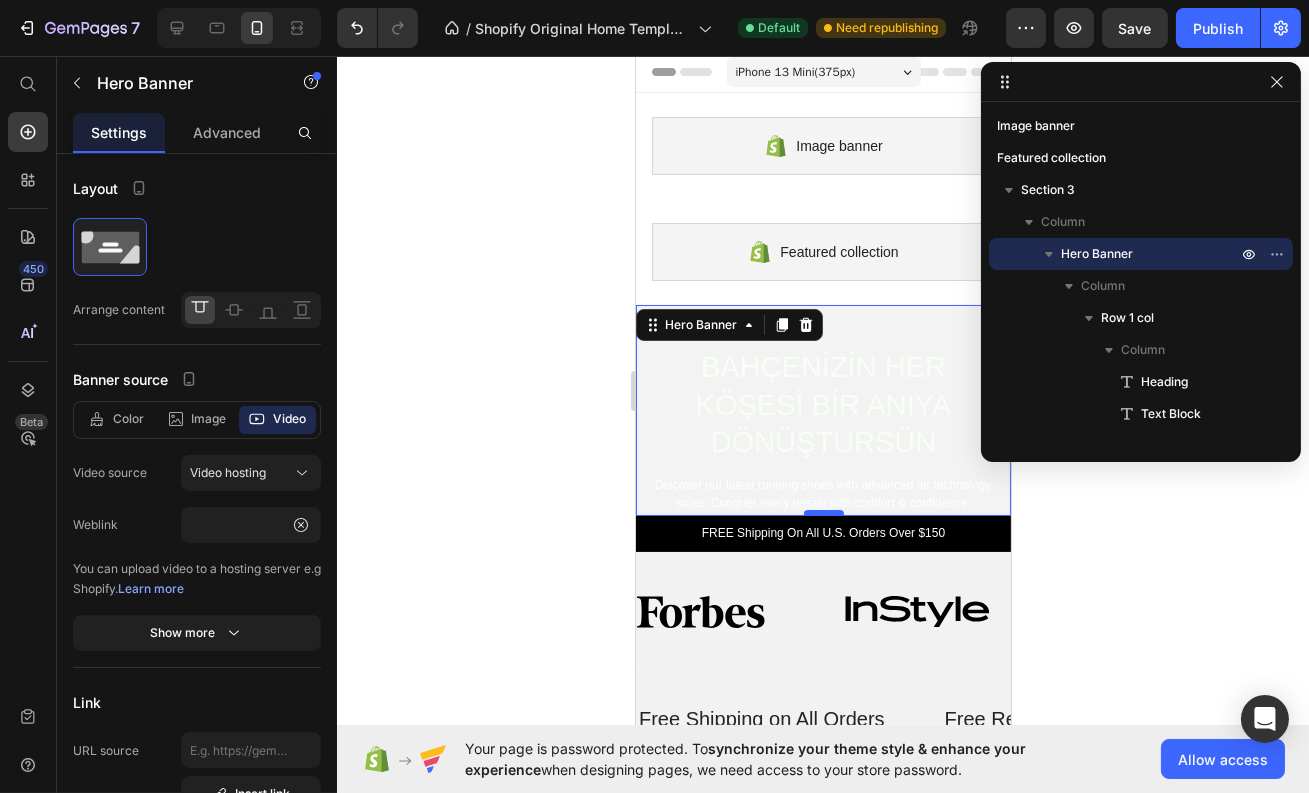 scroll, scrollTop: 0, scrollLeft: 0, axis: both 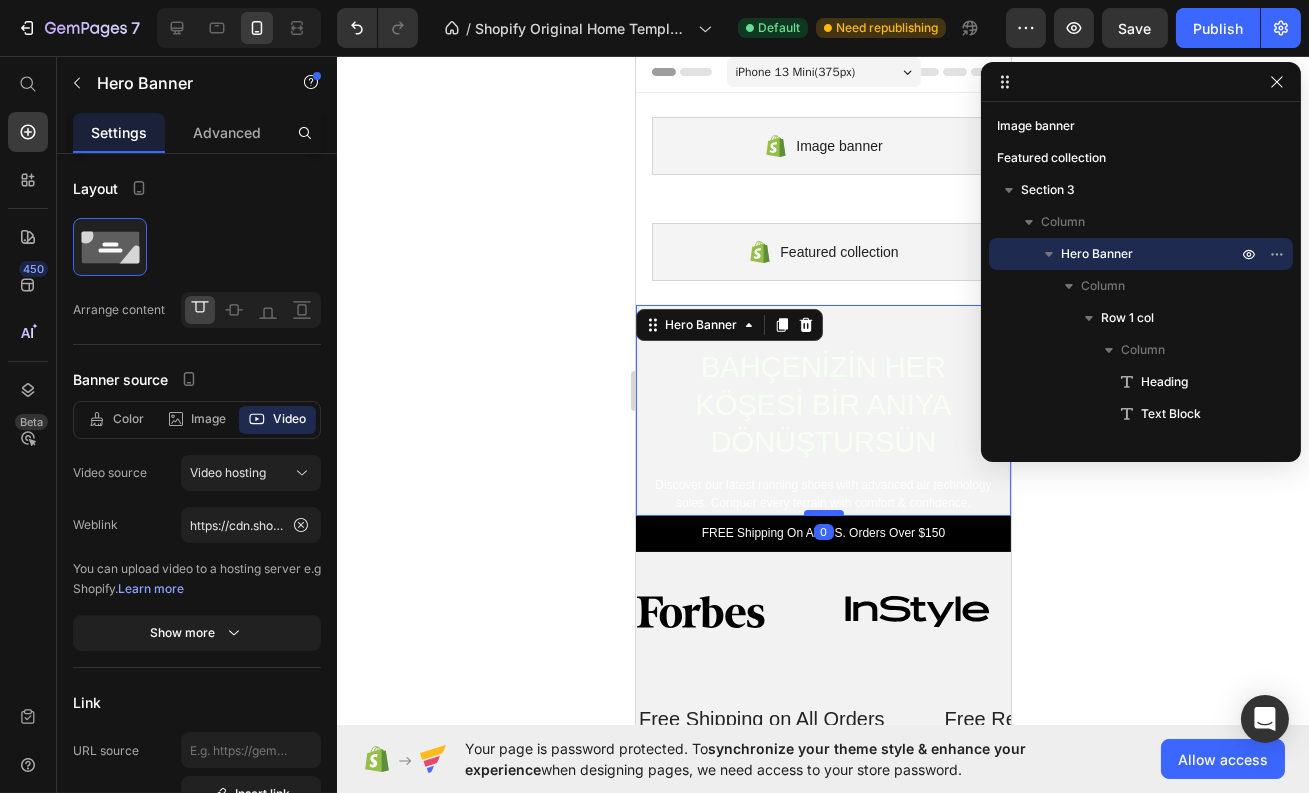 drag, startPoint x: 818, startPoint y: 505, endPoint x: 829, endPoint y: 502, distance: 11.401754 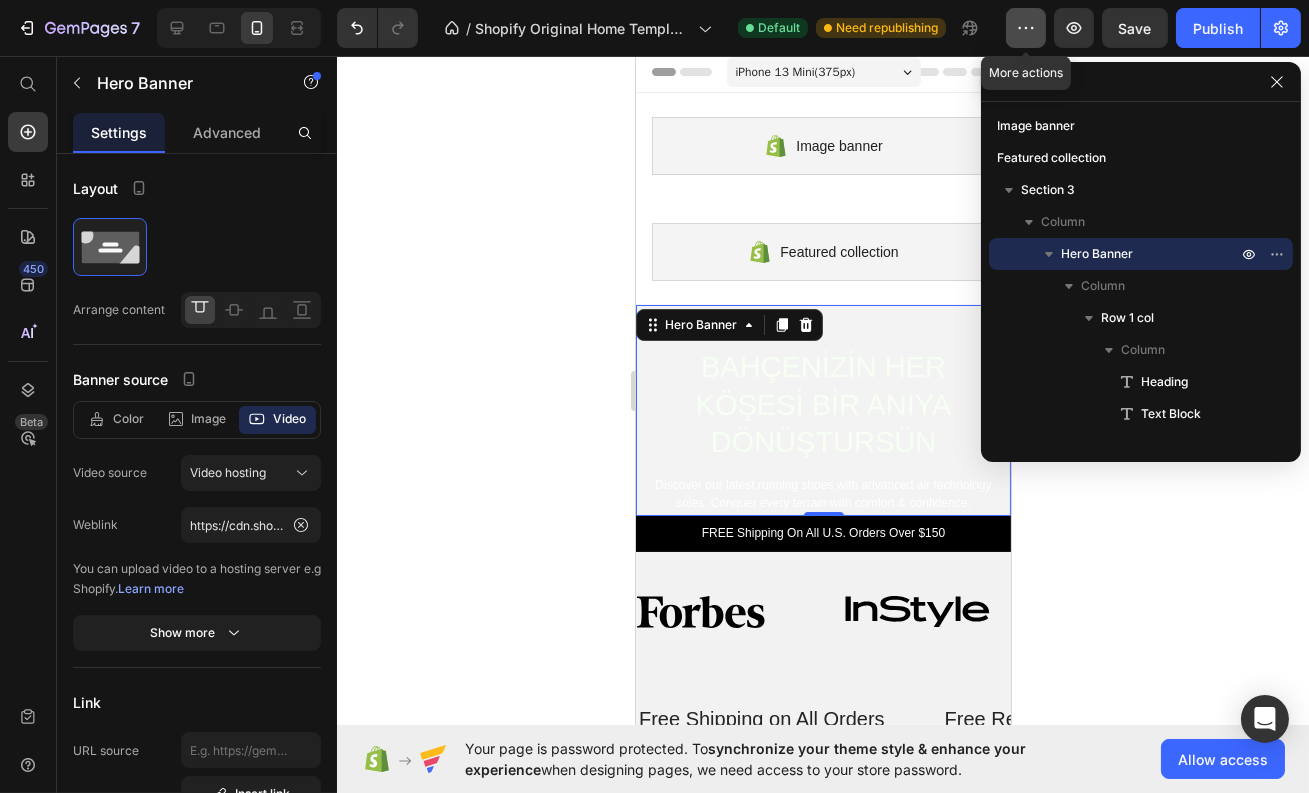 click 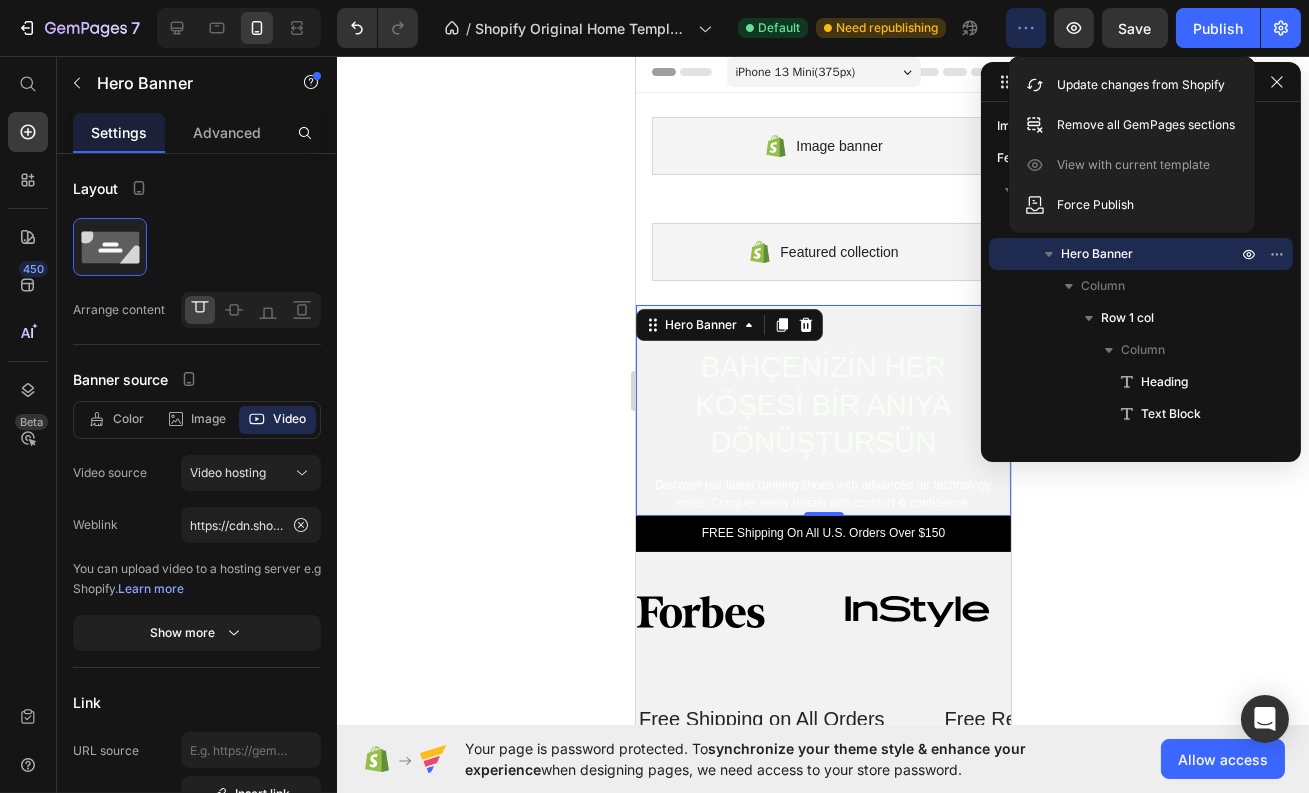 click 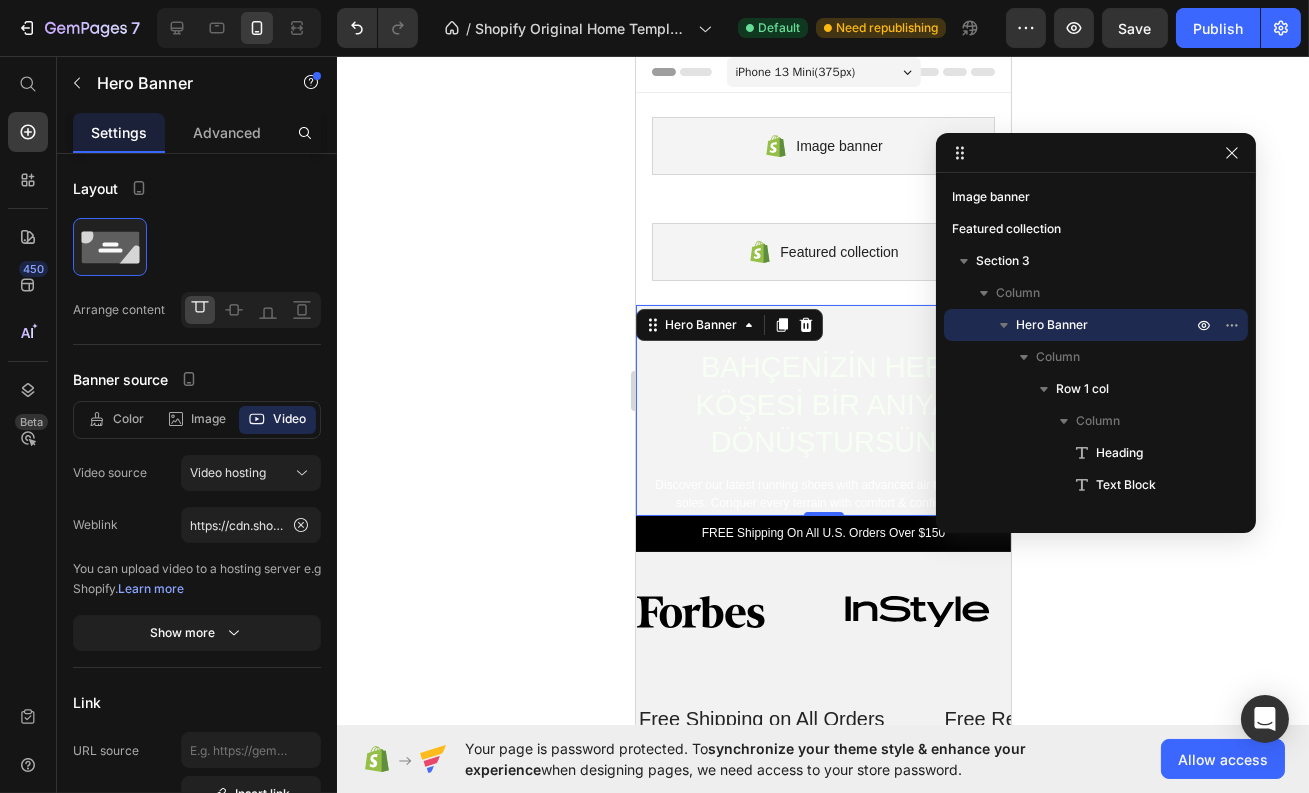 drag, startPoint x: 1003, startPoint y: 93, endPoint x: 1018, endPoint y: 151, distance: 59.908264 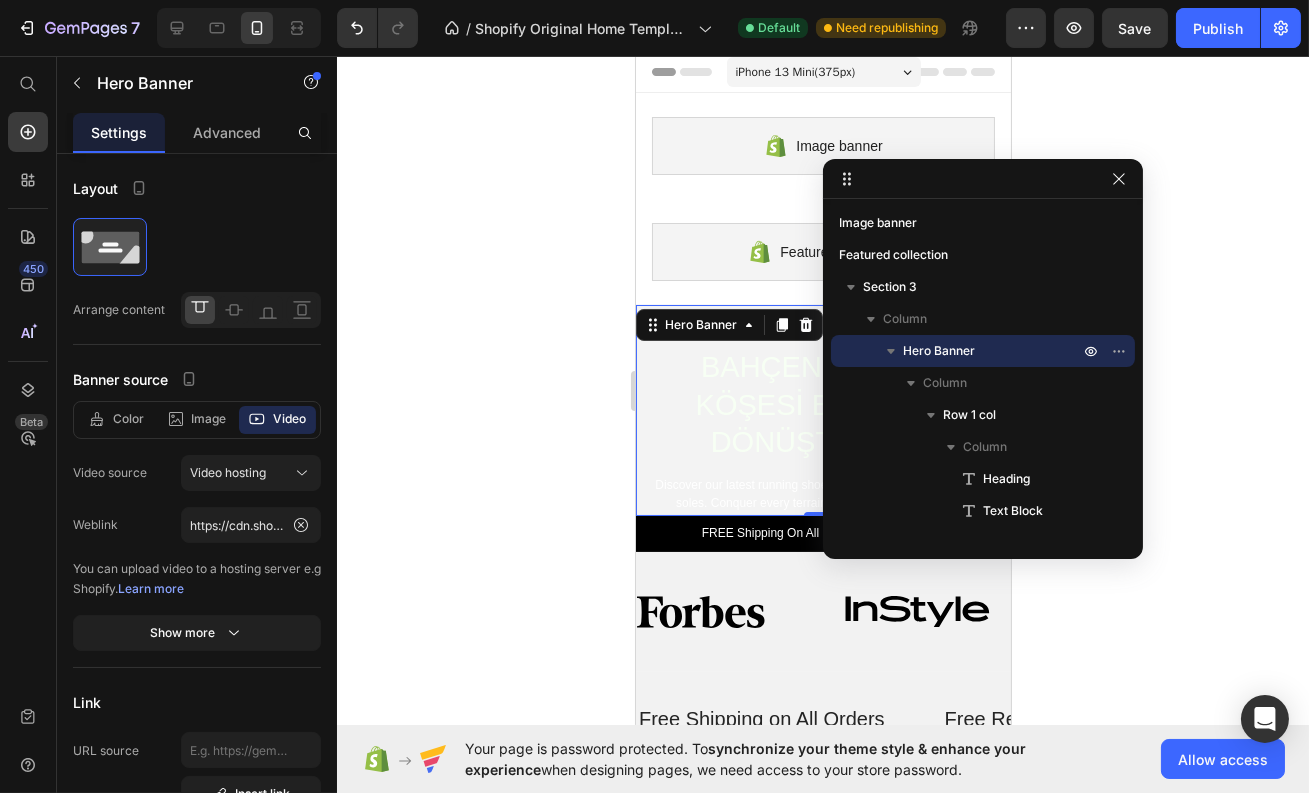 drag, startPoint x: 1156, startPoint y: 128, endPoint x: 821, endPoint y: 169, distance: 337.49963 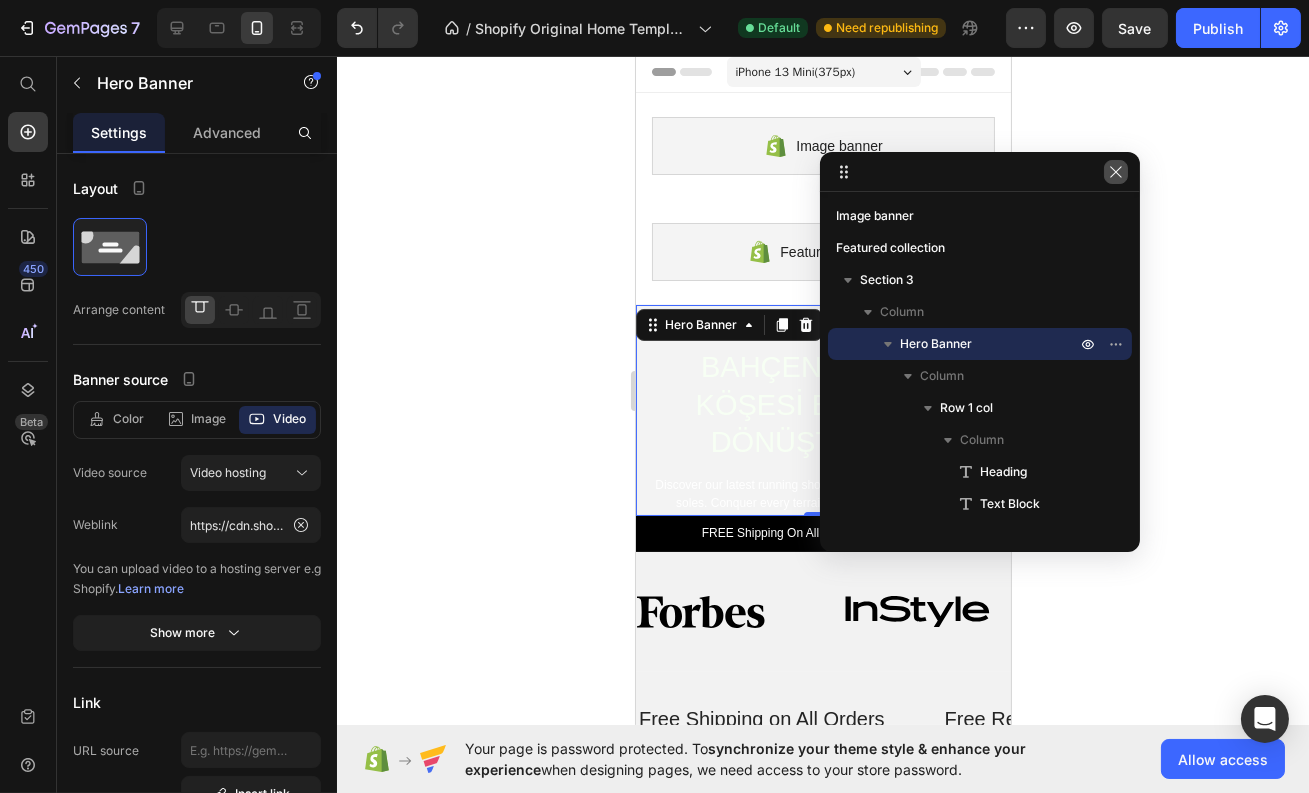 click at bounding box center (1116, 172) 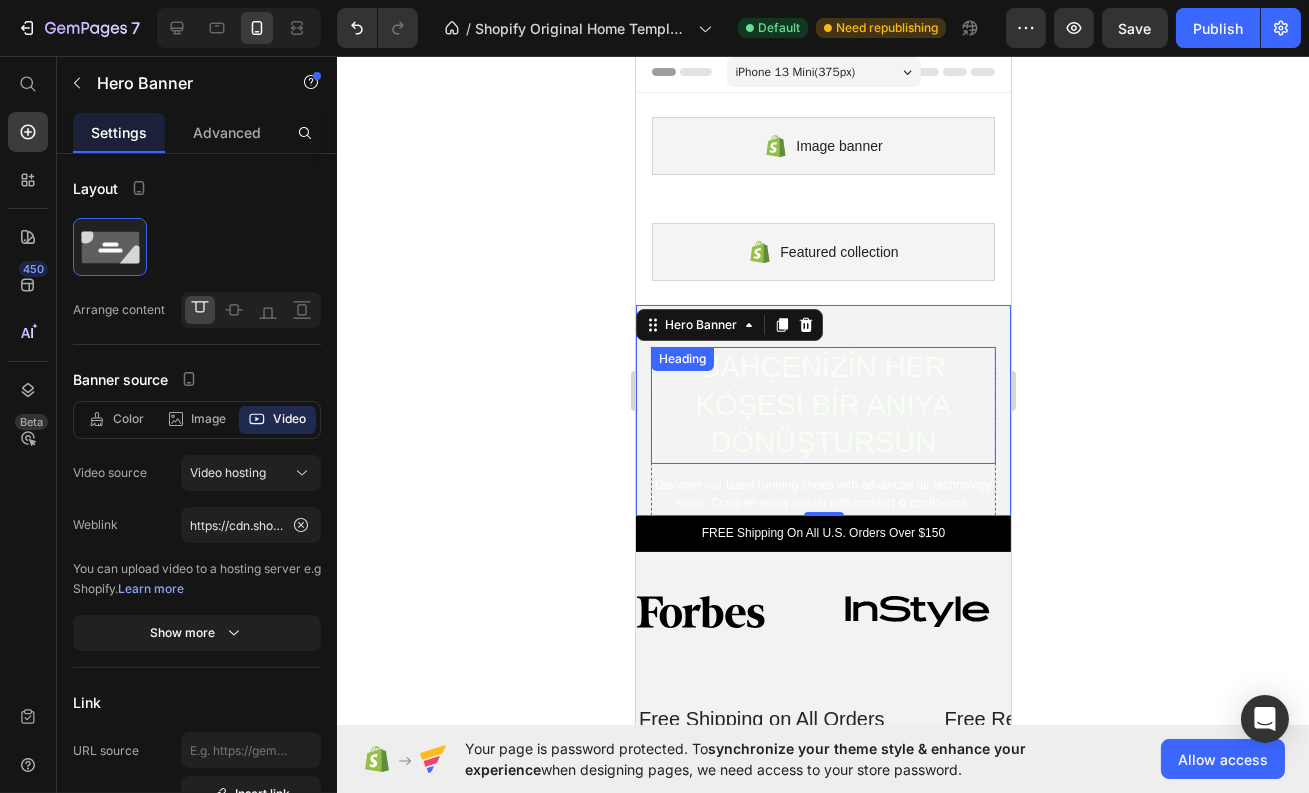 scroll, scrollTop: 244, scrollLeft: 0, axis: vertical 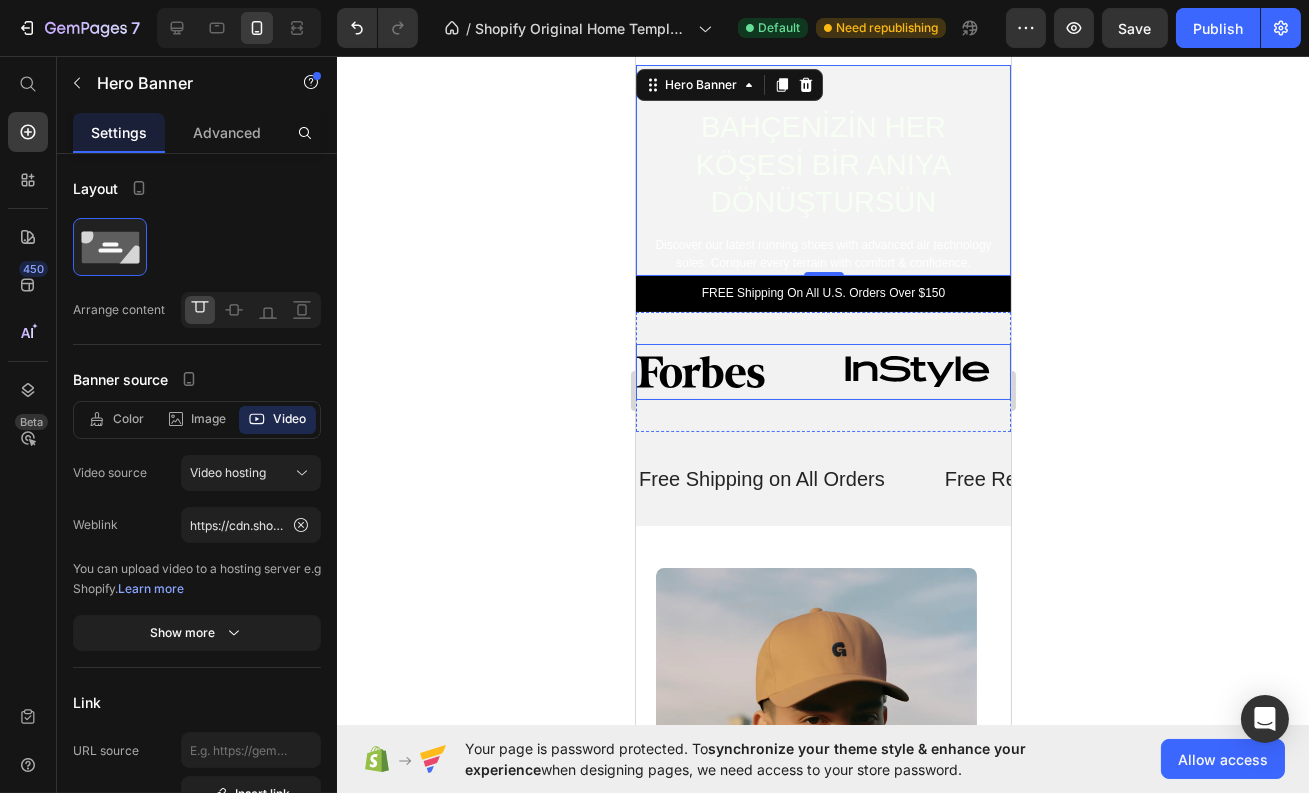 click on "Image" at bounding box center [740, 372] 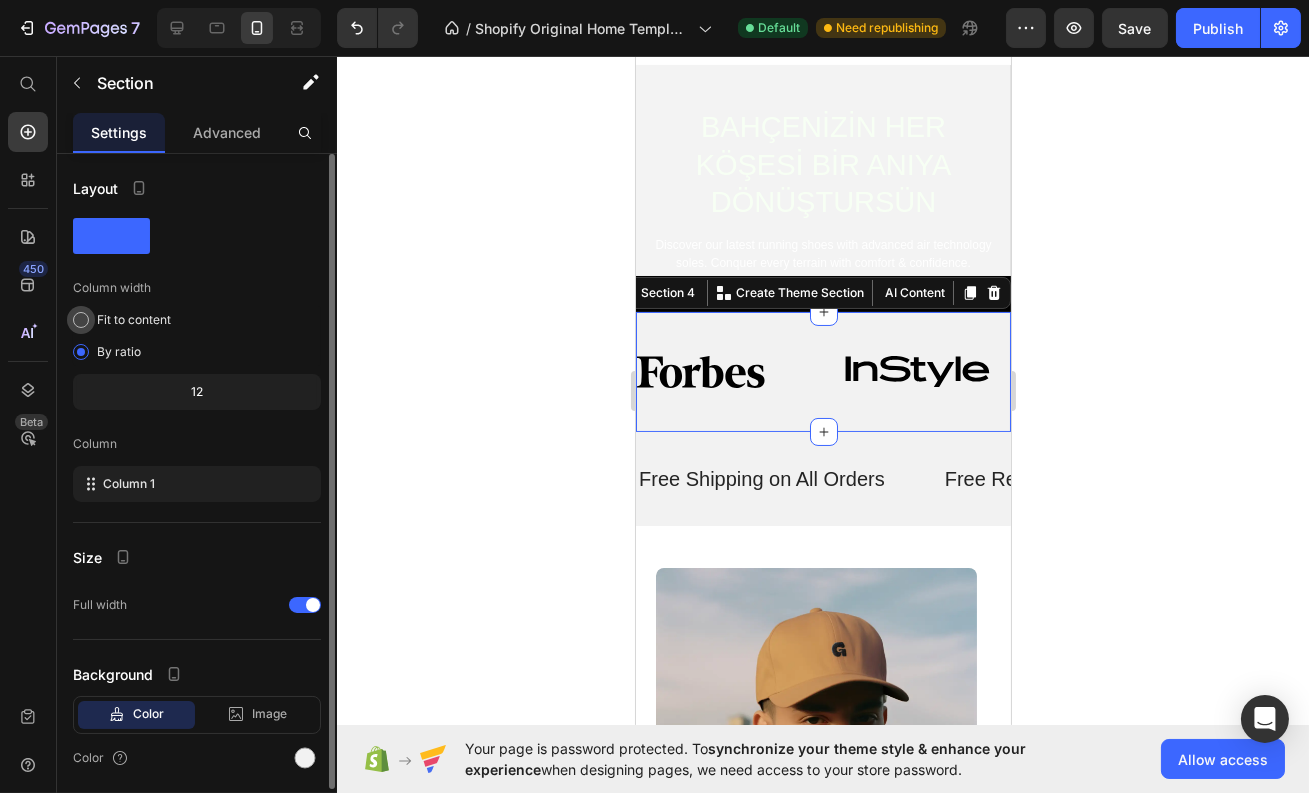 click on "Fit to content" 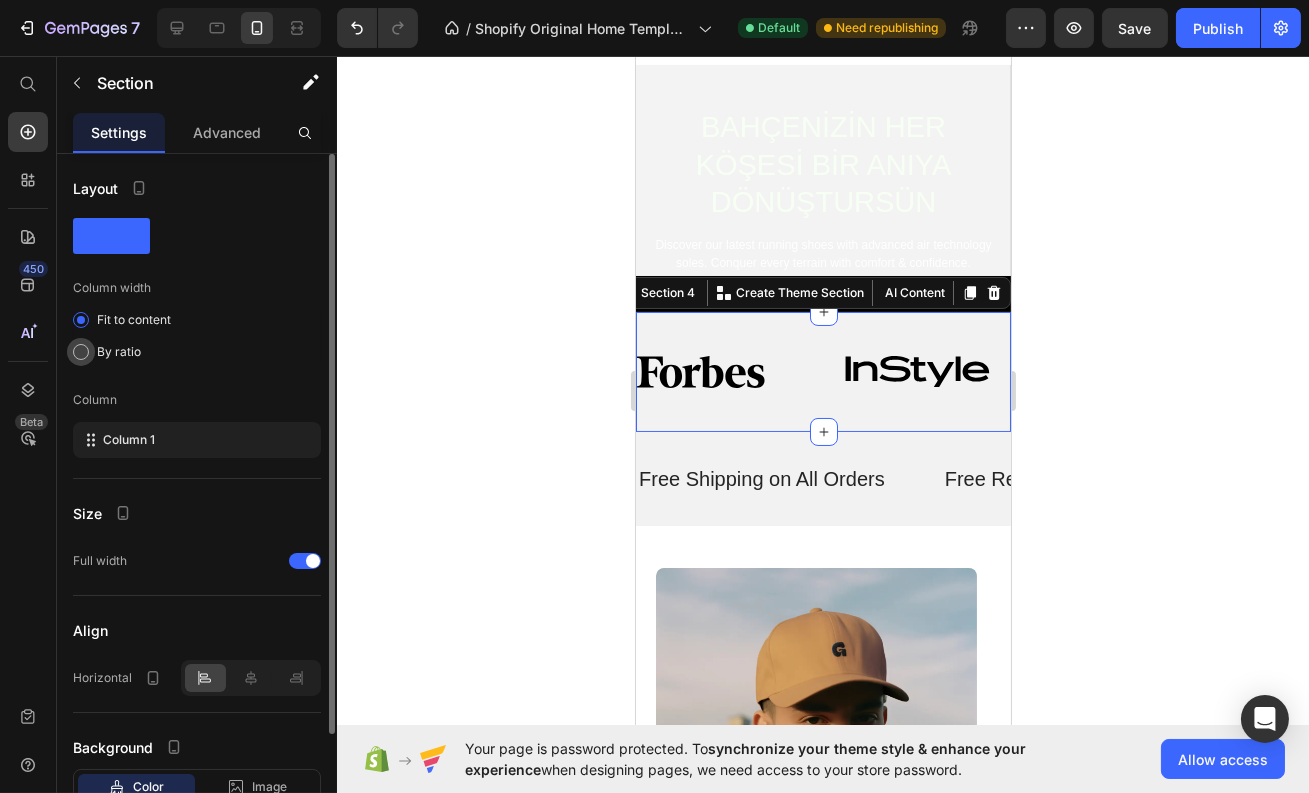 click on "By ratio" 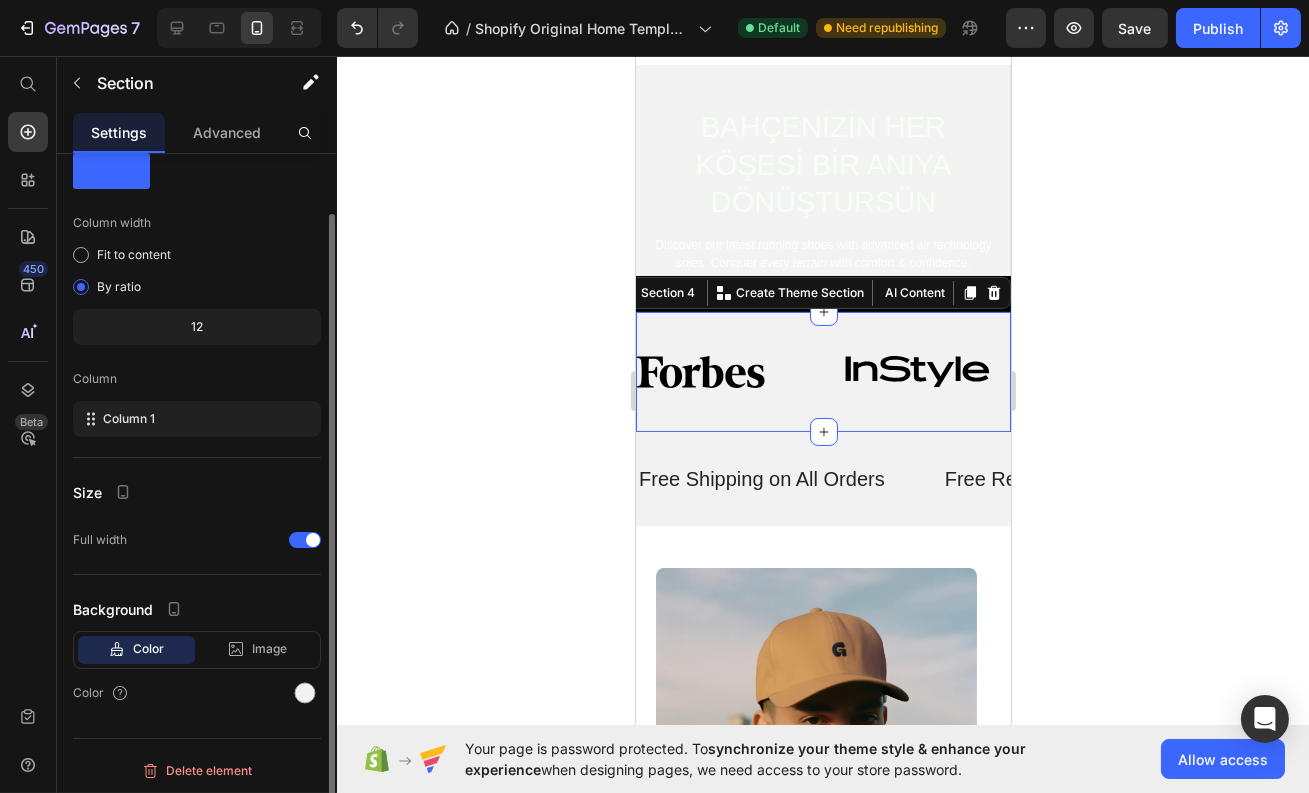 scroll, scrollTop: 0, scrollLeft: 0, axis: both 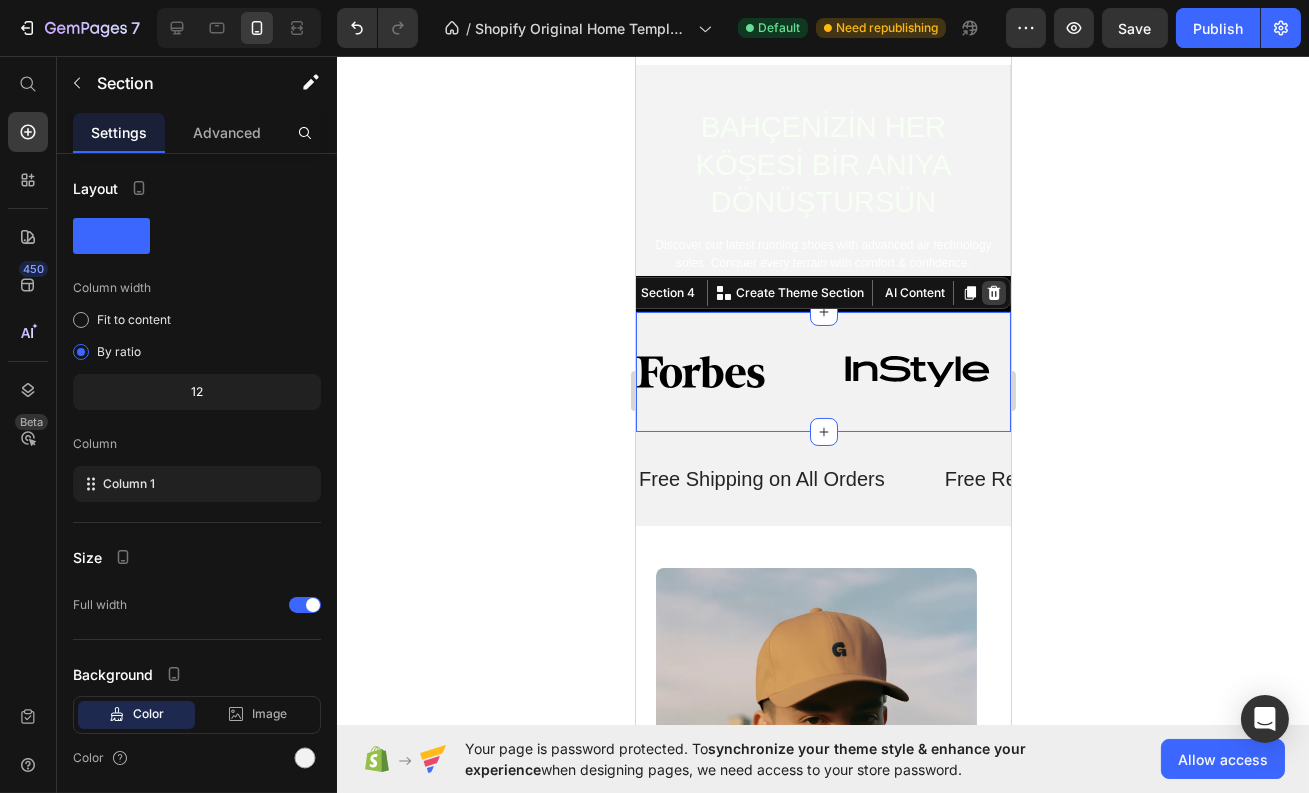 click at bounding box center (993, 293) 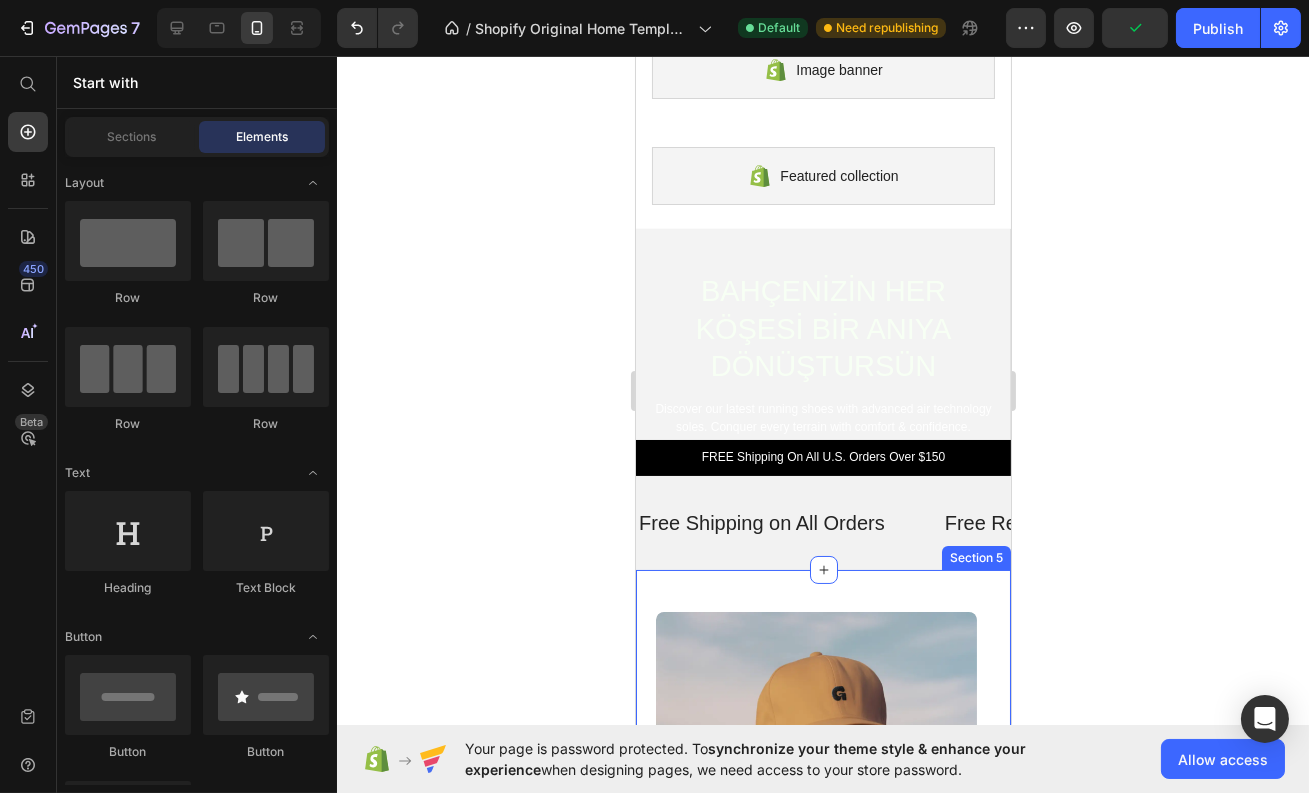 scroll, scrollTop: 0, scrollLeft: 0, axis: both 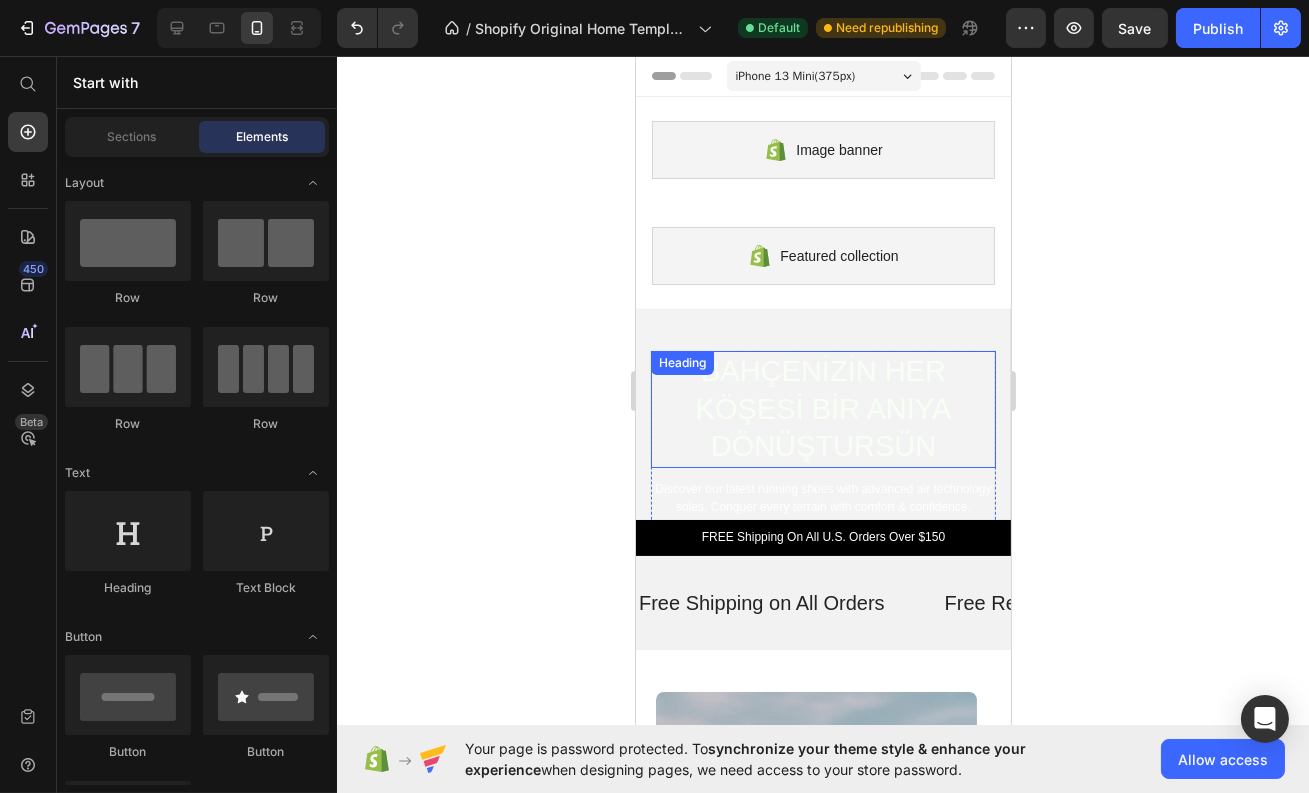click on "BAHÇENİZİN HER KÖŞESİ BİR ANIYA DÖNÜŞTURSÜN" at bounding box center [822, 409] 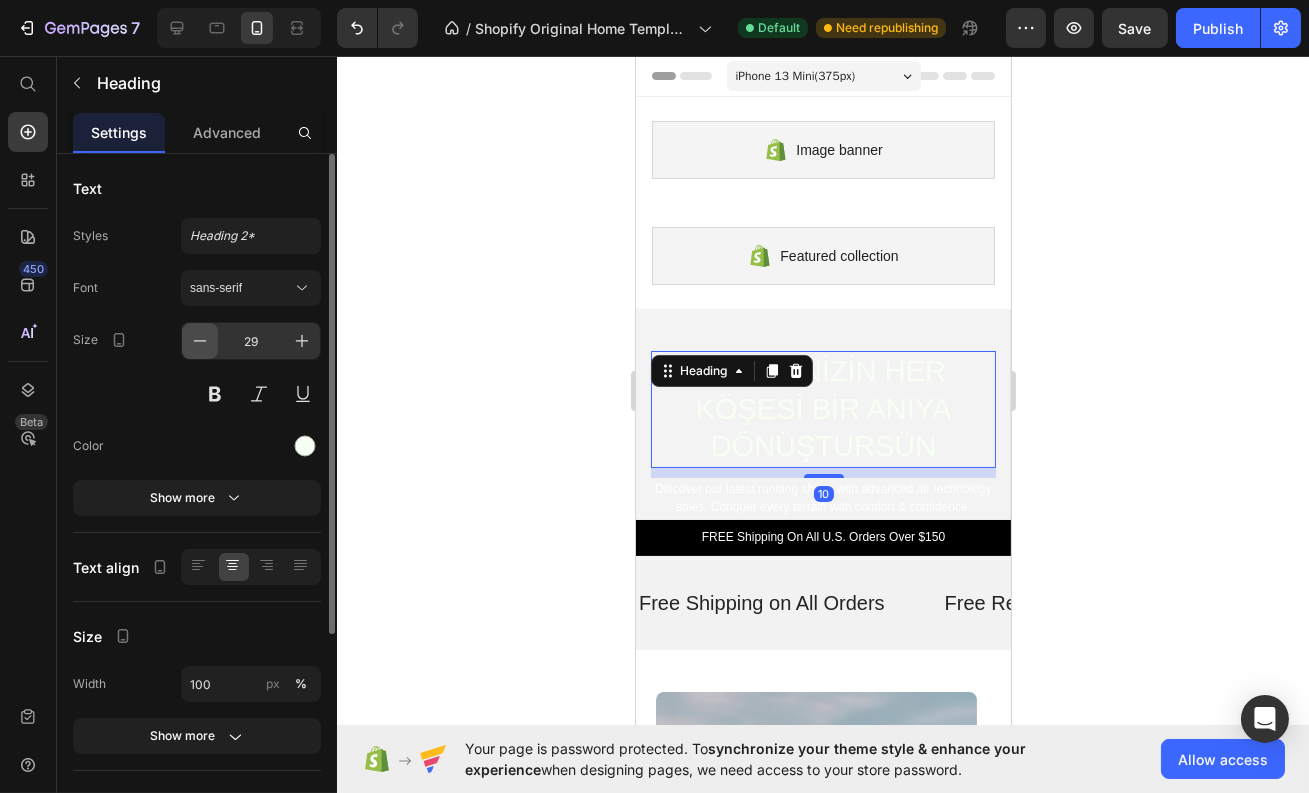 click 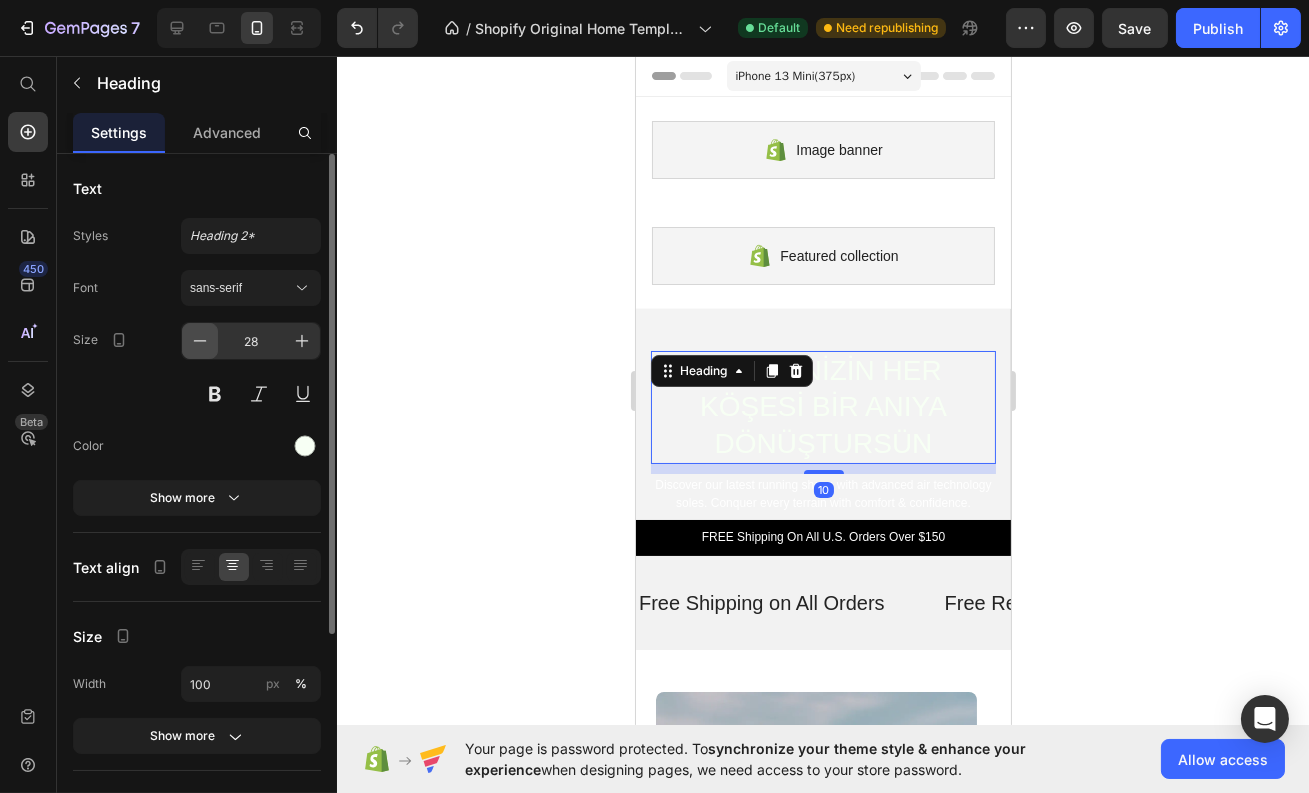 click 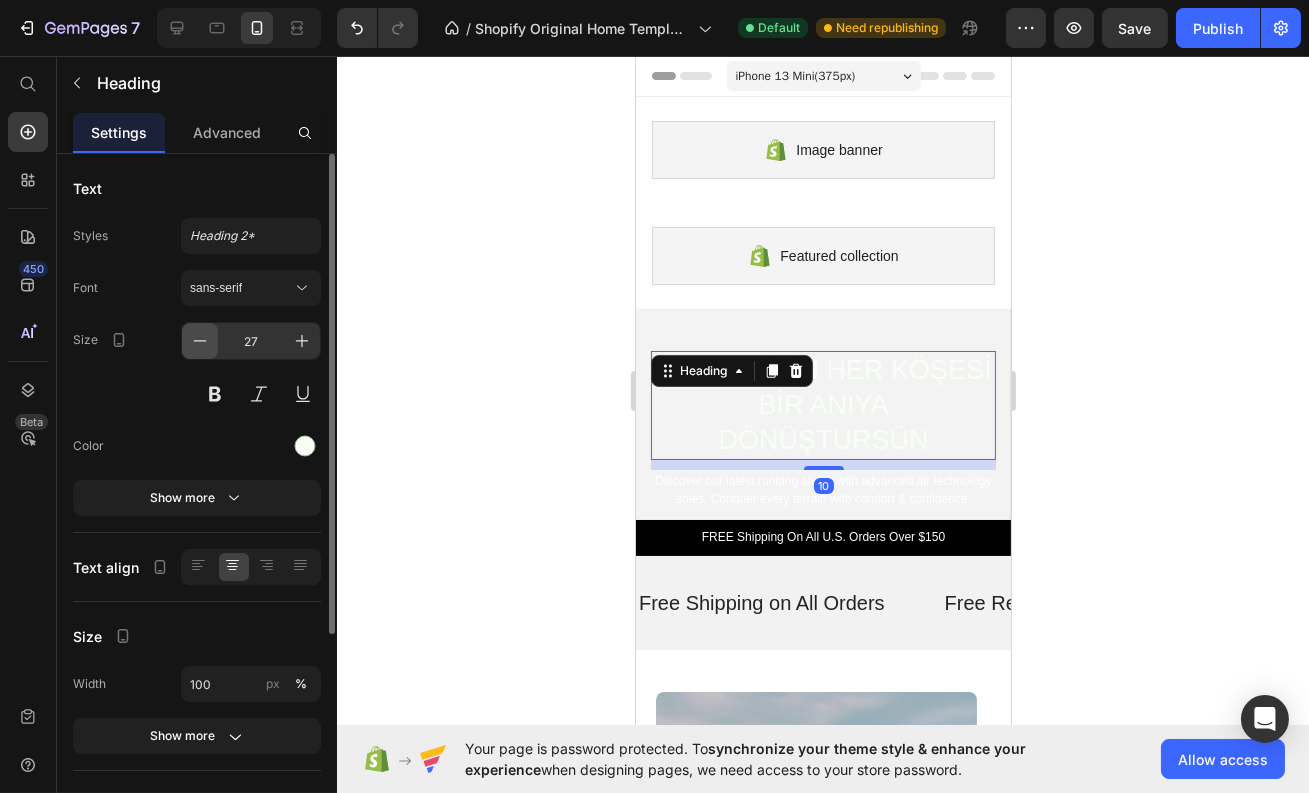 click 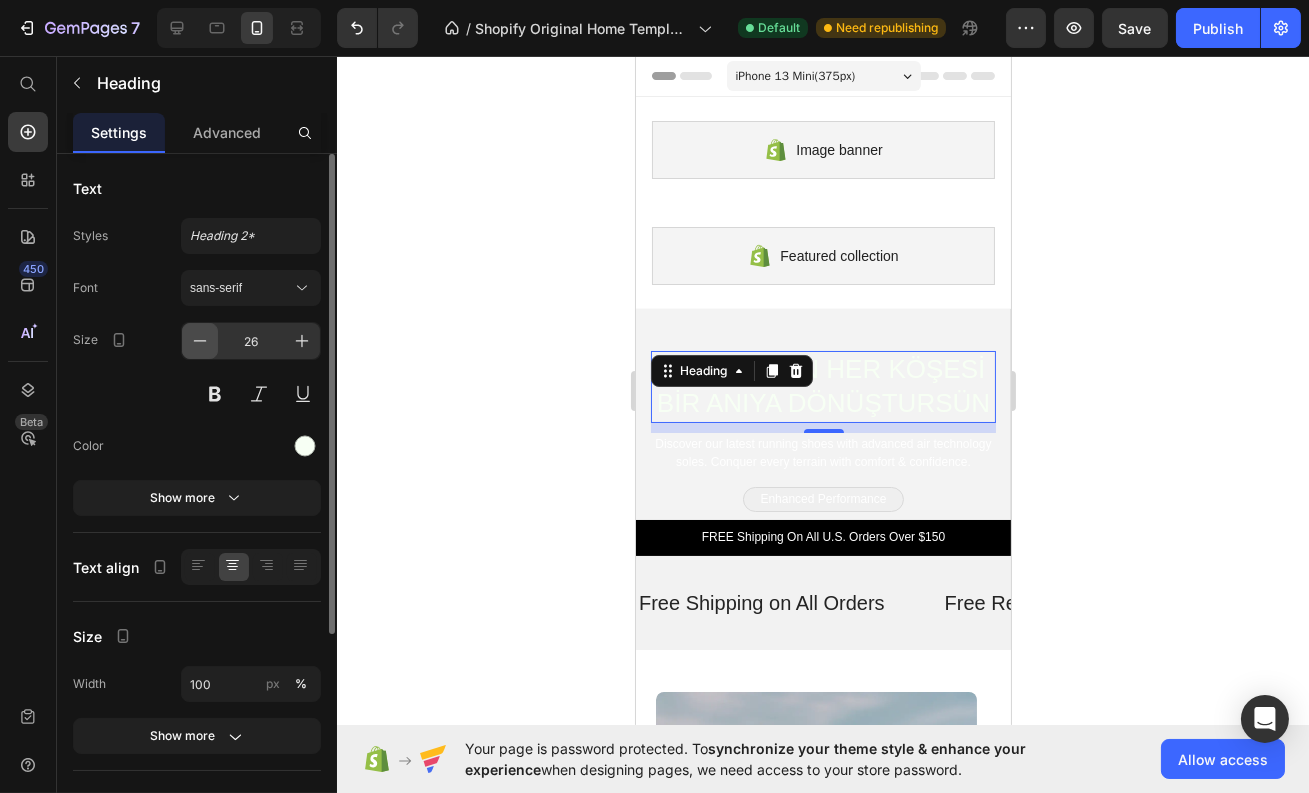 click 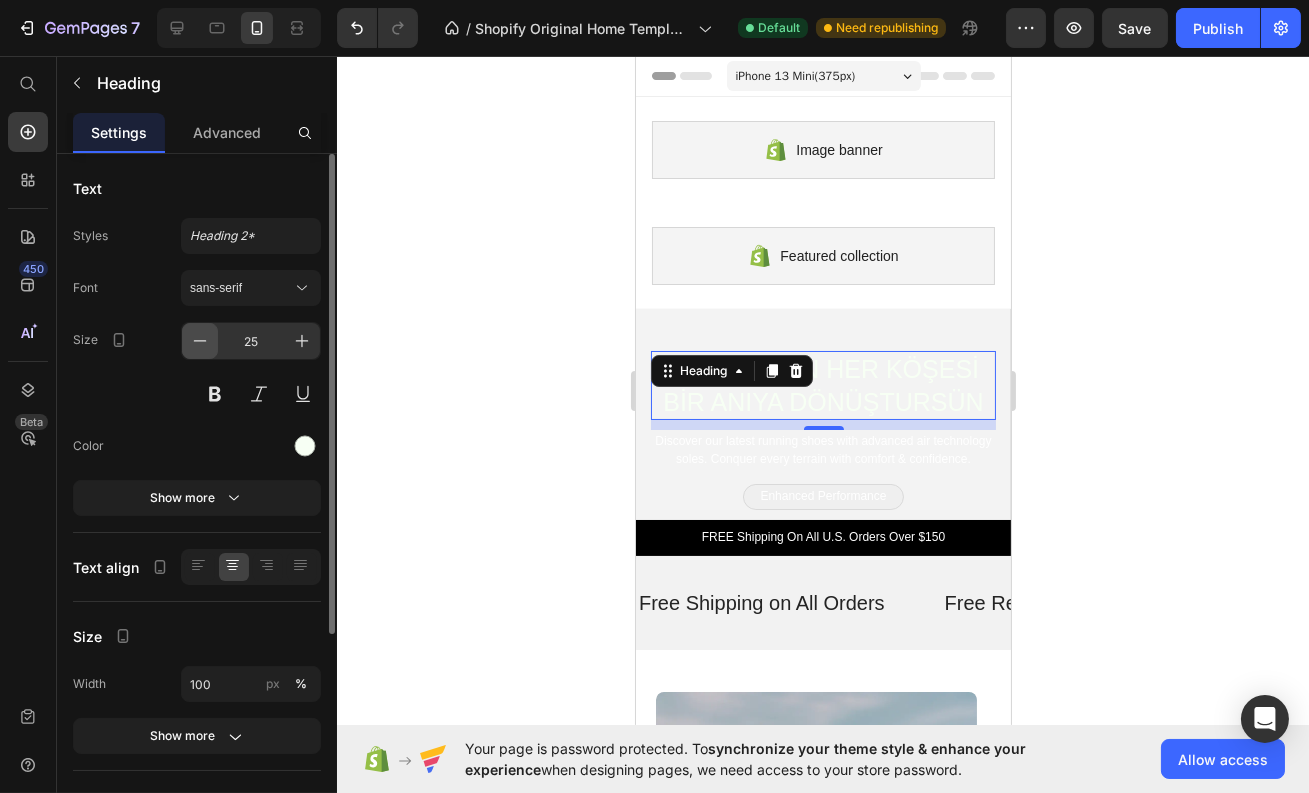 click 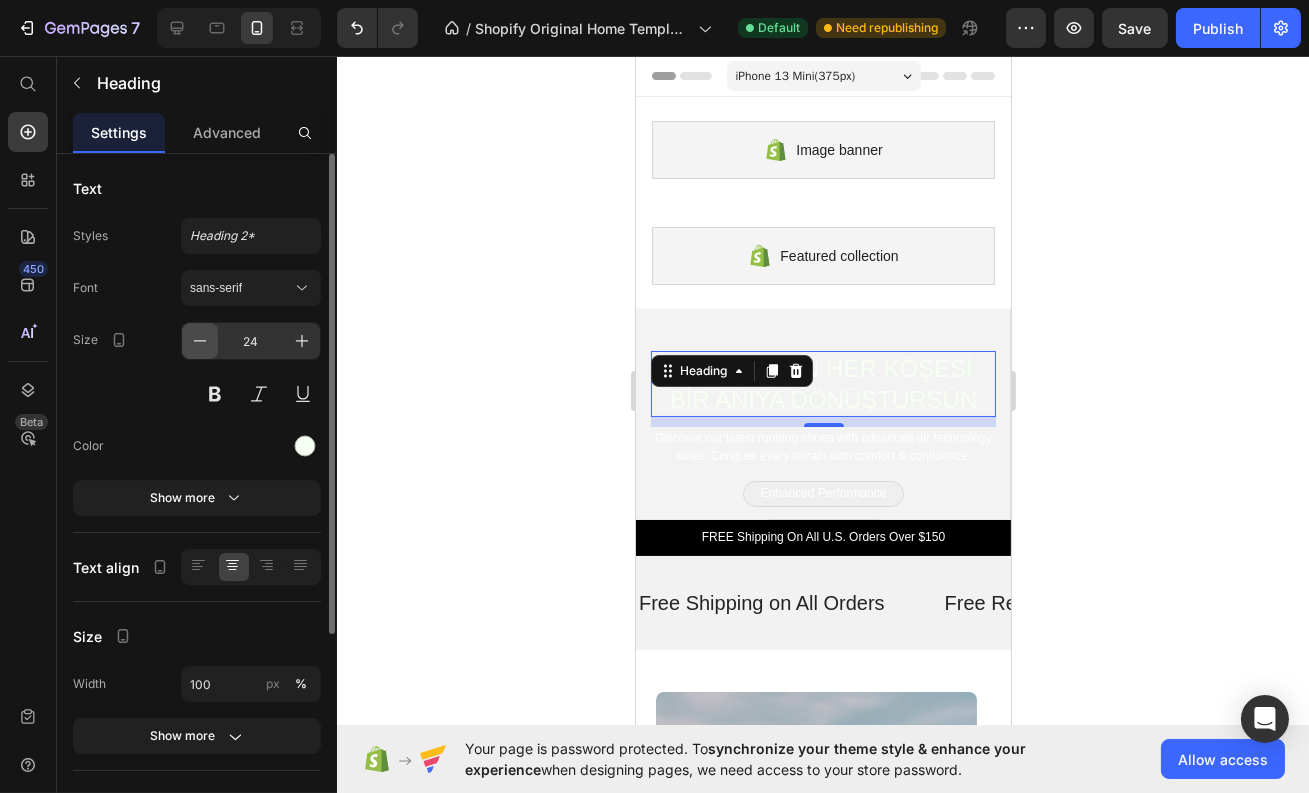 click 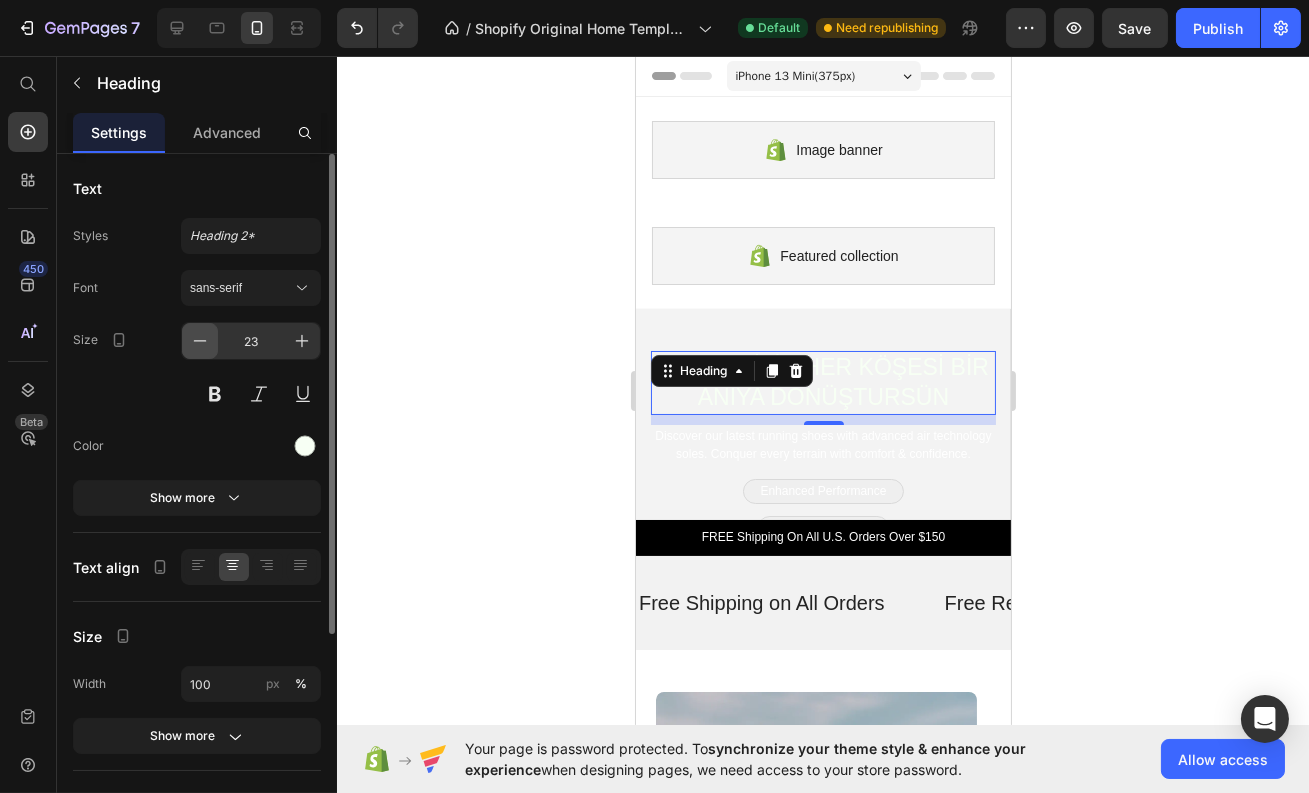 click 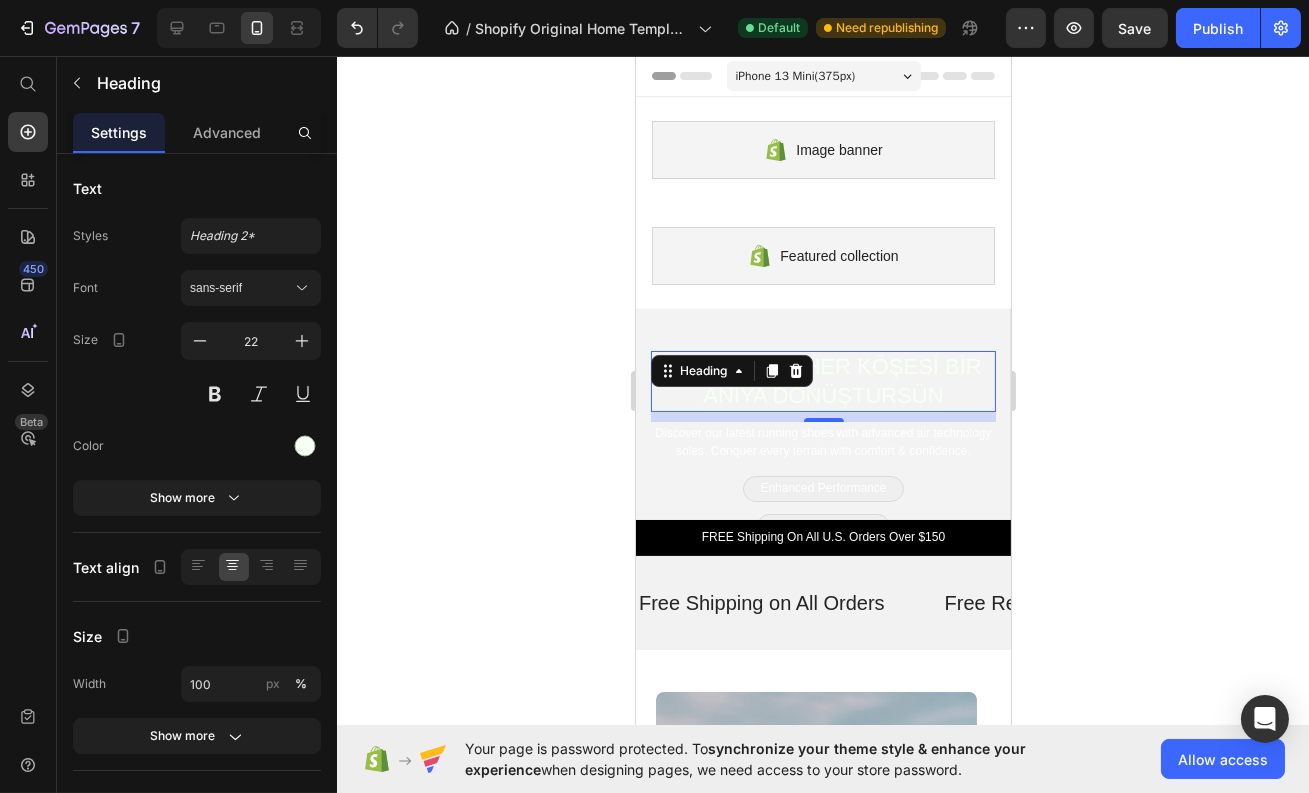 click 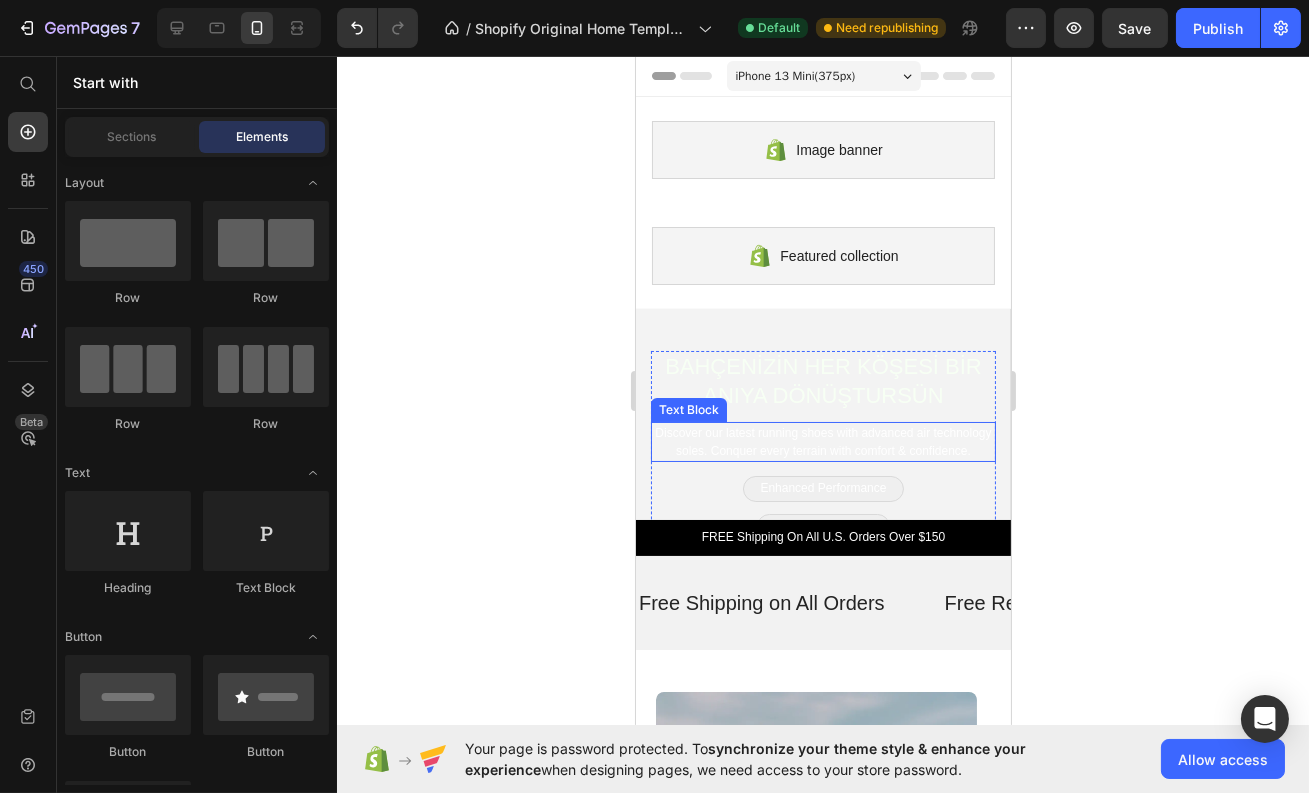 click on "Discover our latest running shoes with advanced air technology soles. Conquer every terrain with comfort & confidence." at bounding box center (822, 442) 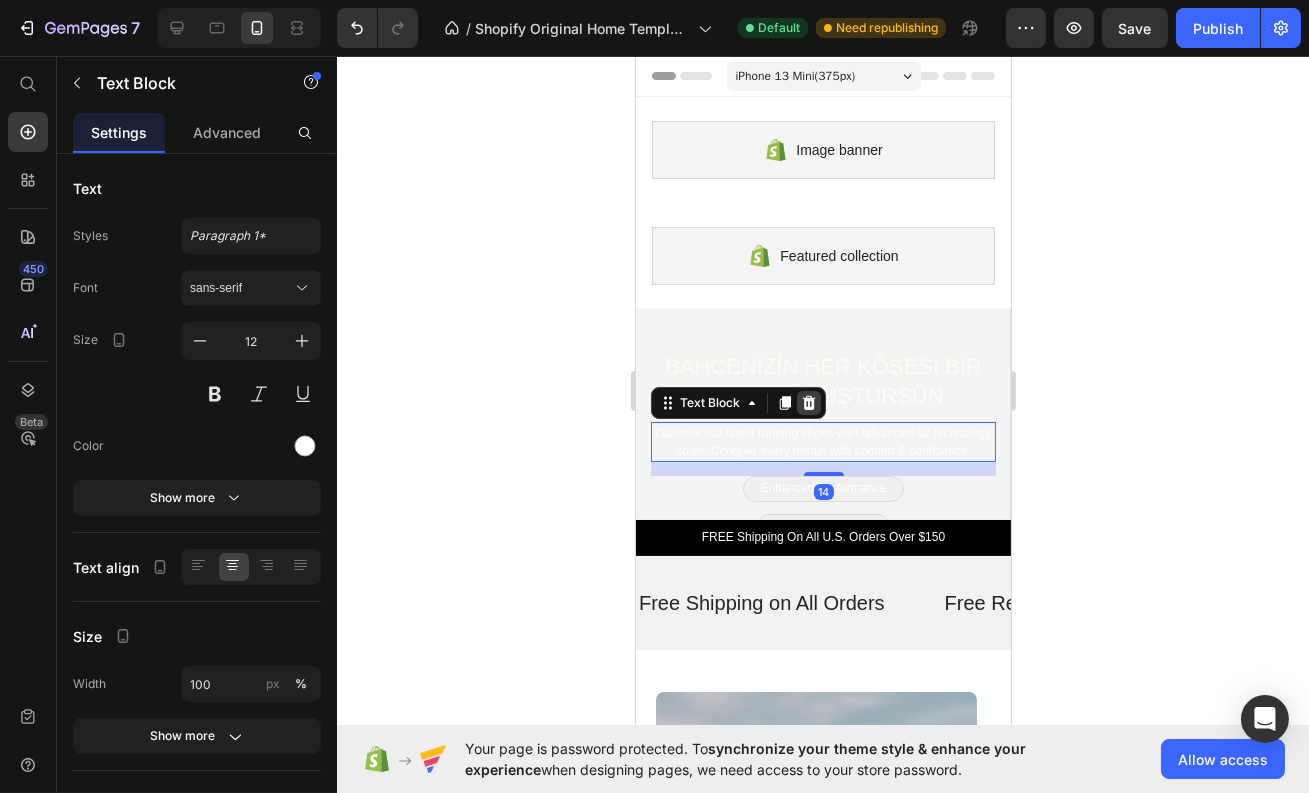 click 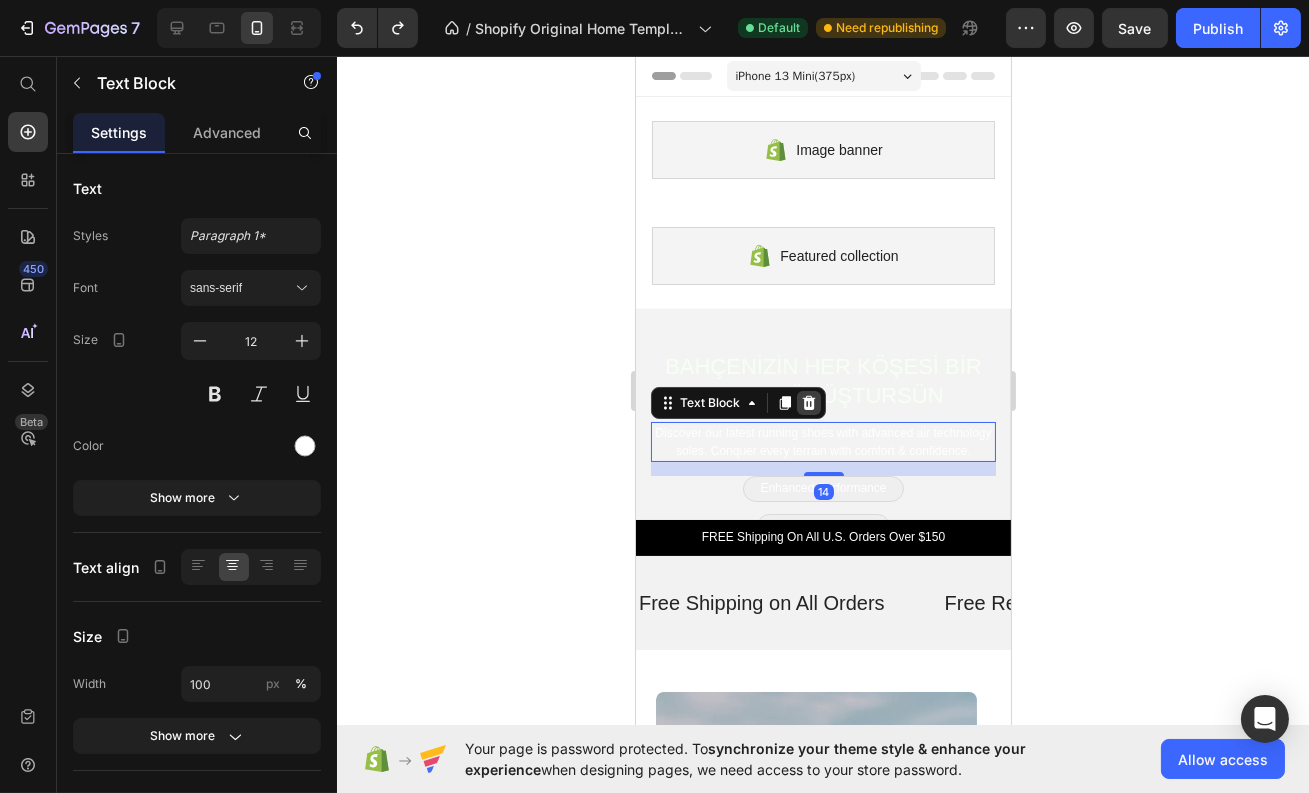 click 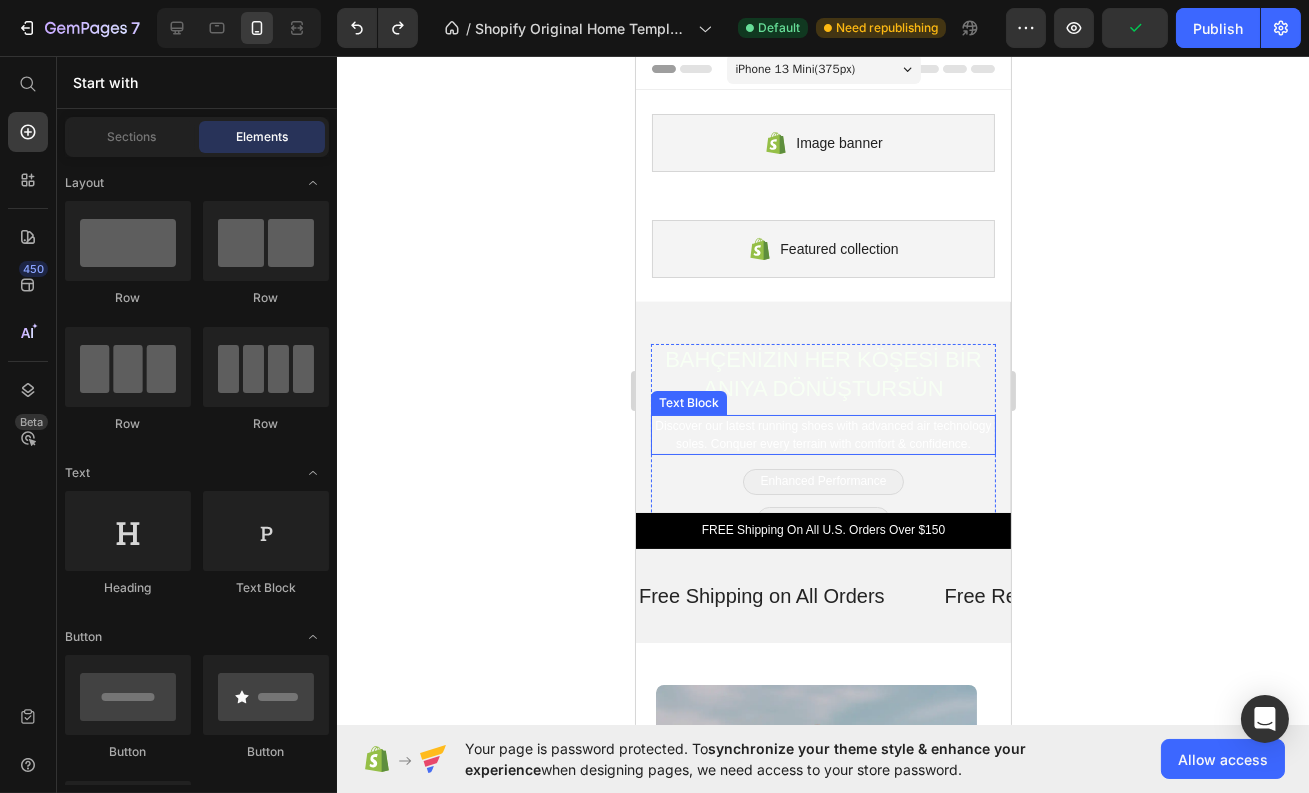 scroll, scrollTop: 6, scrollLeft: 0, axis: vertical 